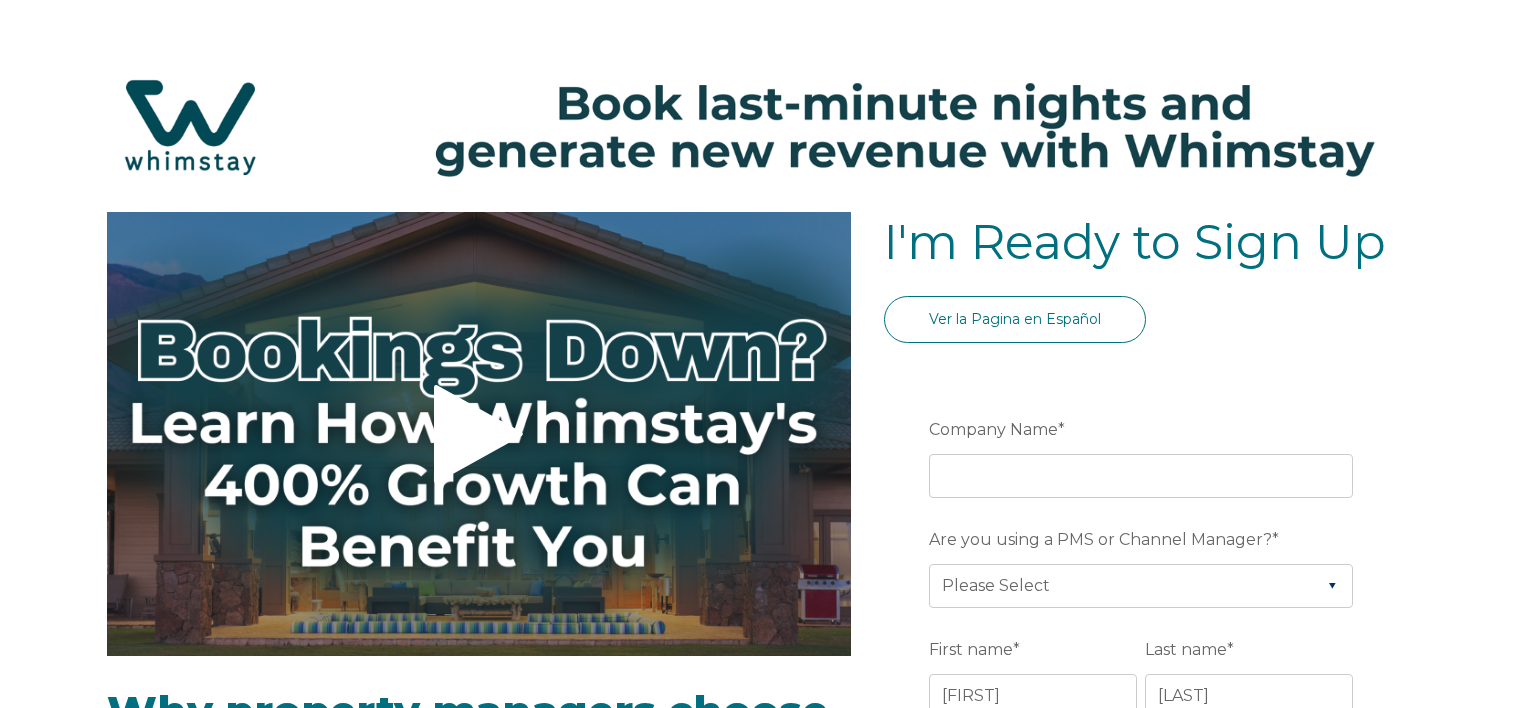 select on "US" 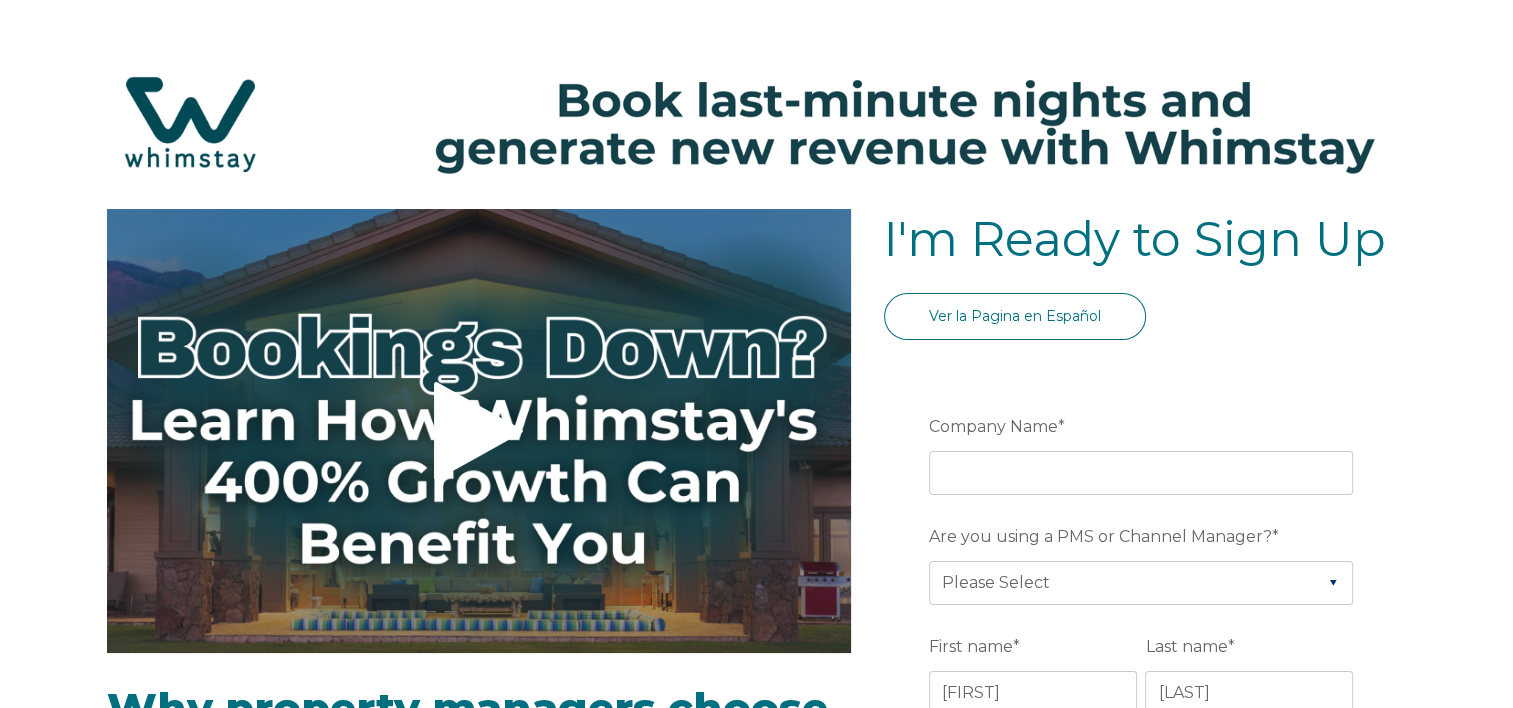 scroll, scrollTop: 0, scrollLeft: 0, axis: both 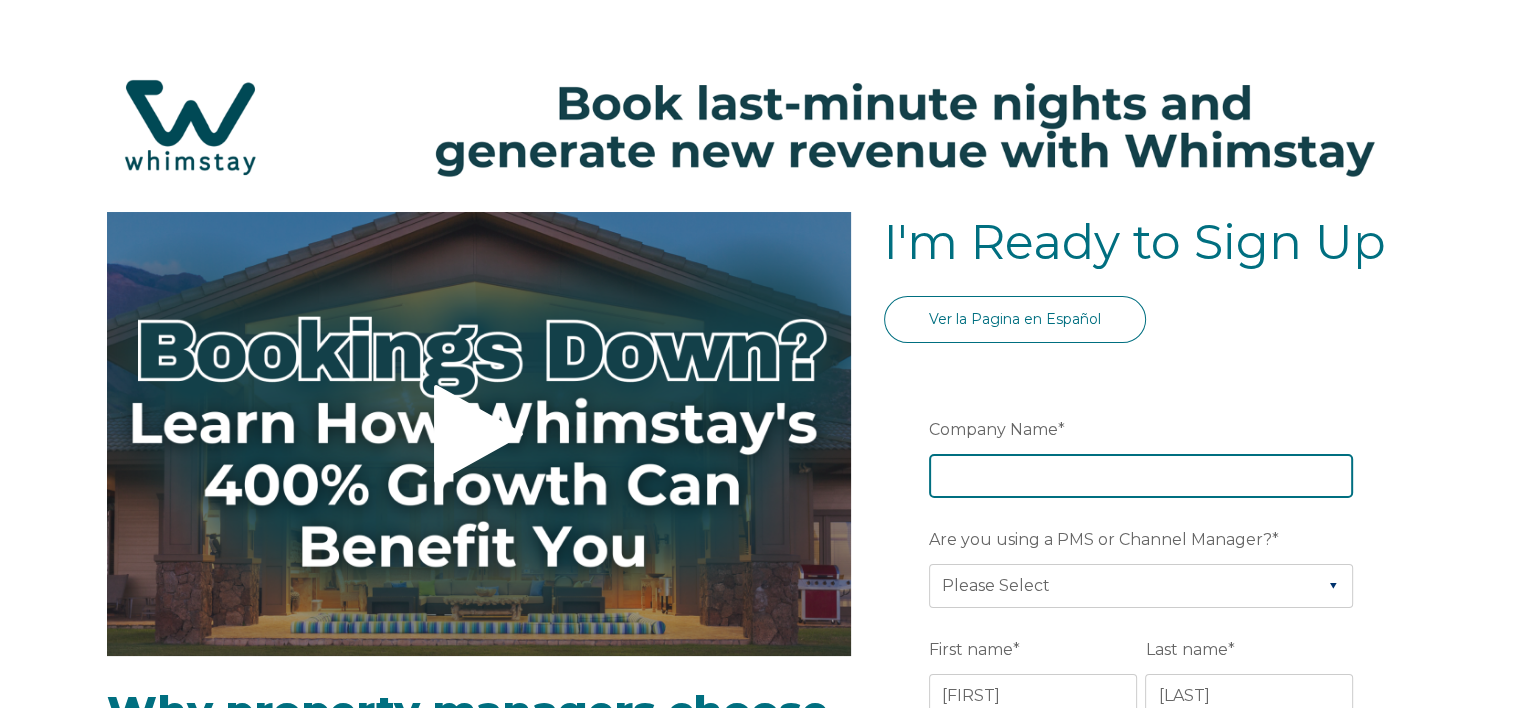 drag, startPoint x: 1021, startPoint y: 469, endPoint x: 1032, endPoint y: 491, distance: 24.596748 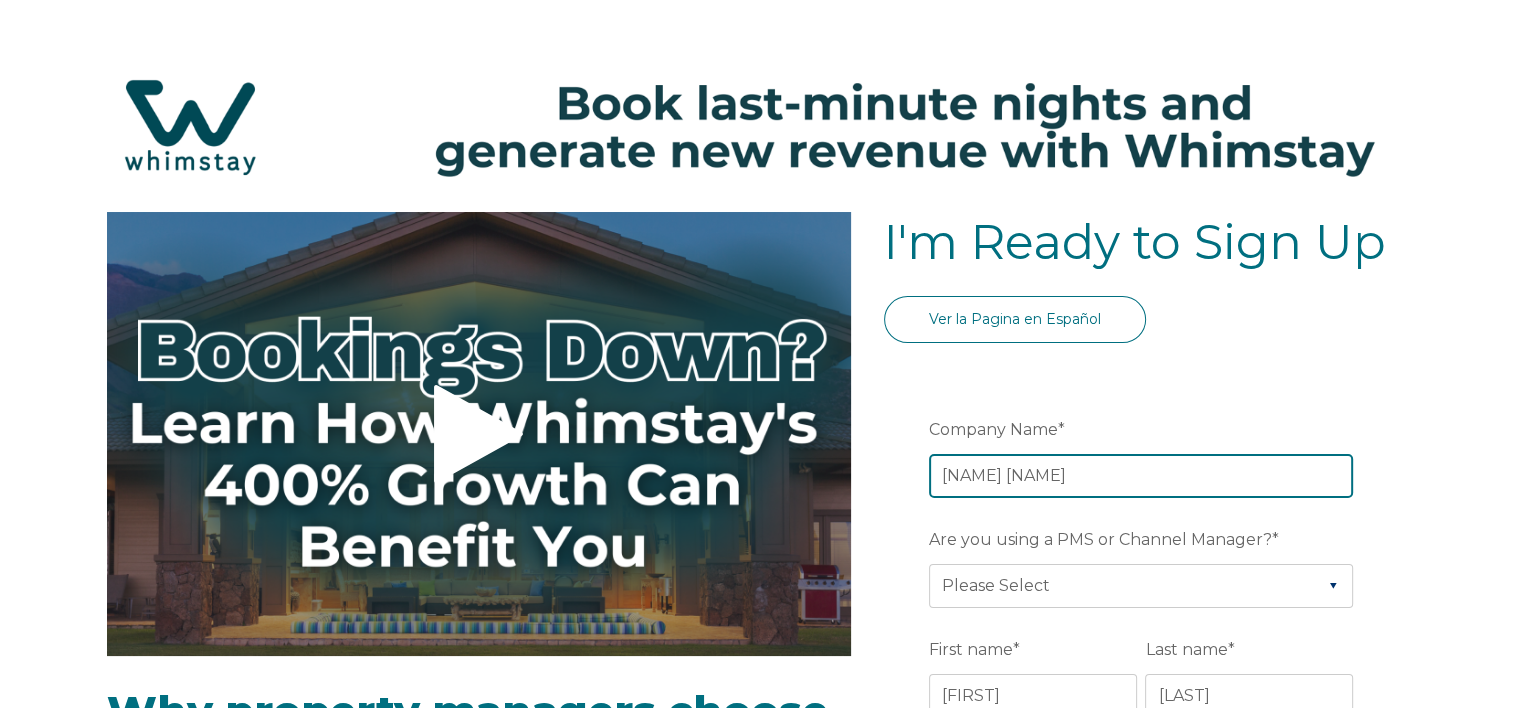 type on "Moostella Chalet" 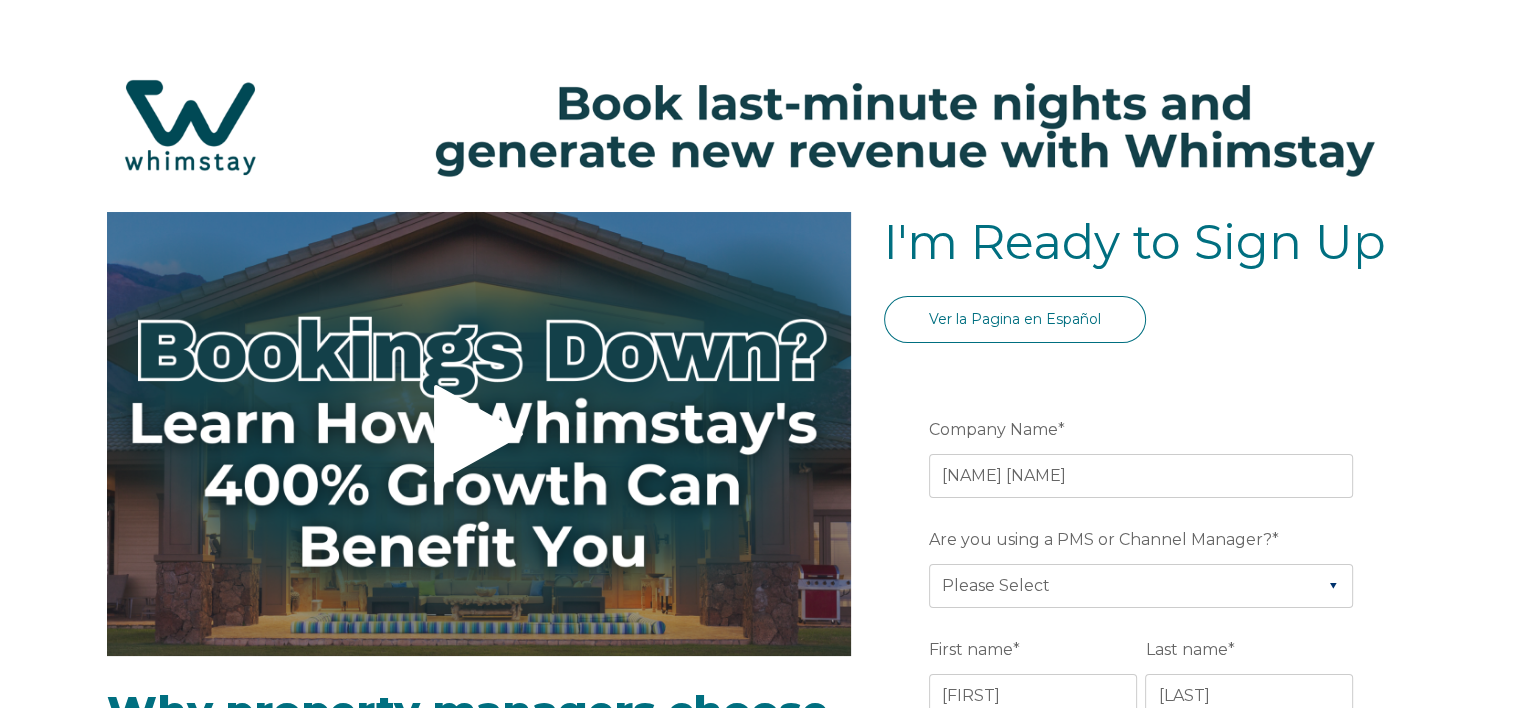 click on "Ver la Pagina en Español" at bounding box center (1145, 331) 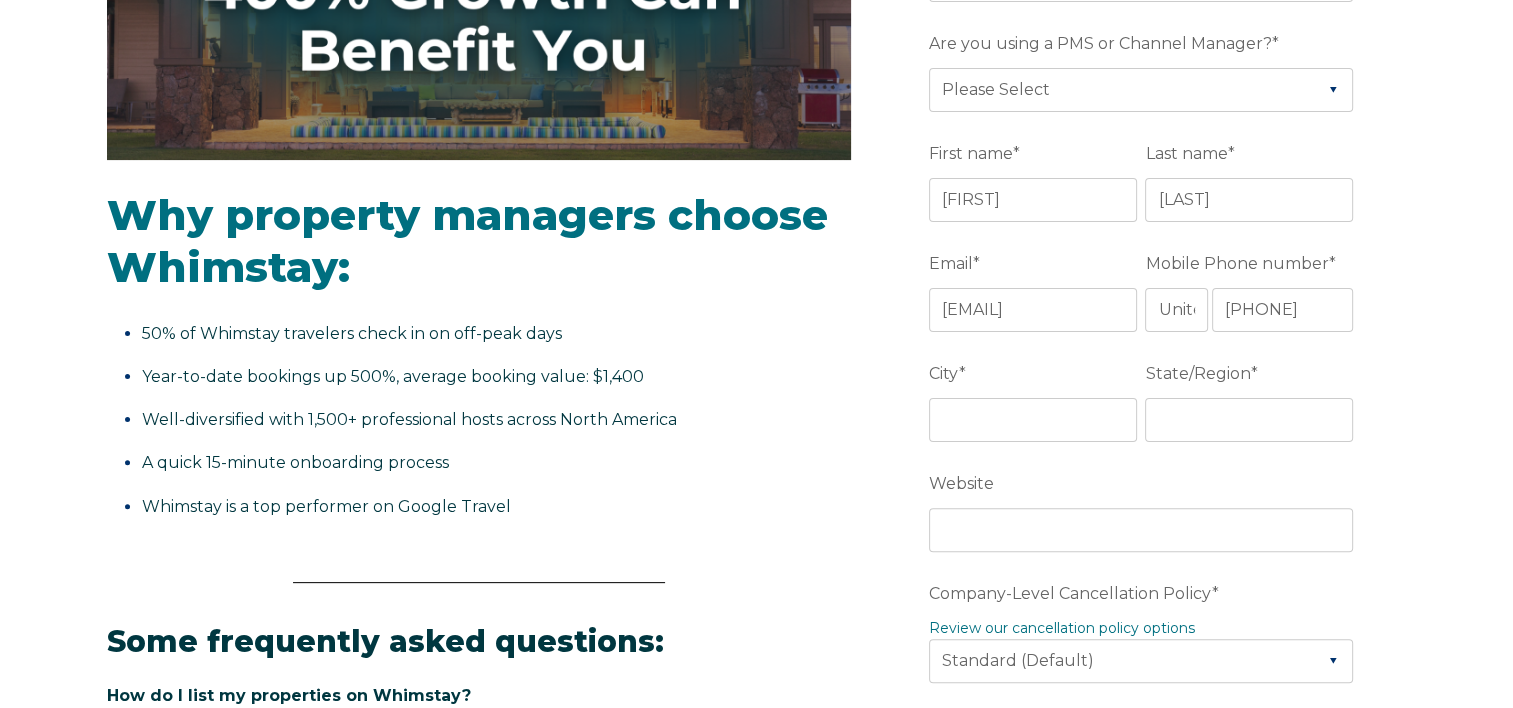 scroll, scrollTop: 500, scrollLeft: 0, axis: vertical 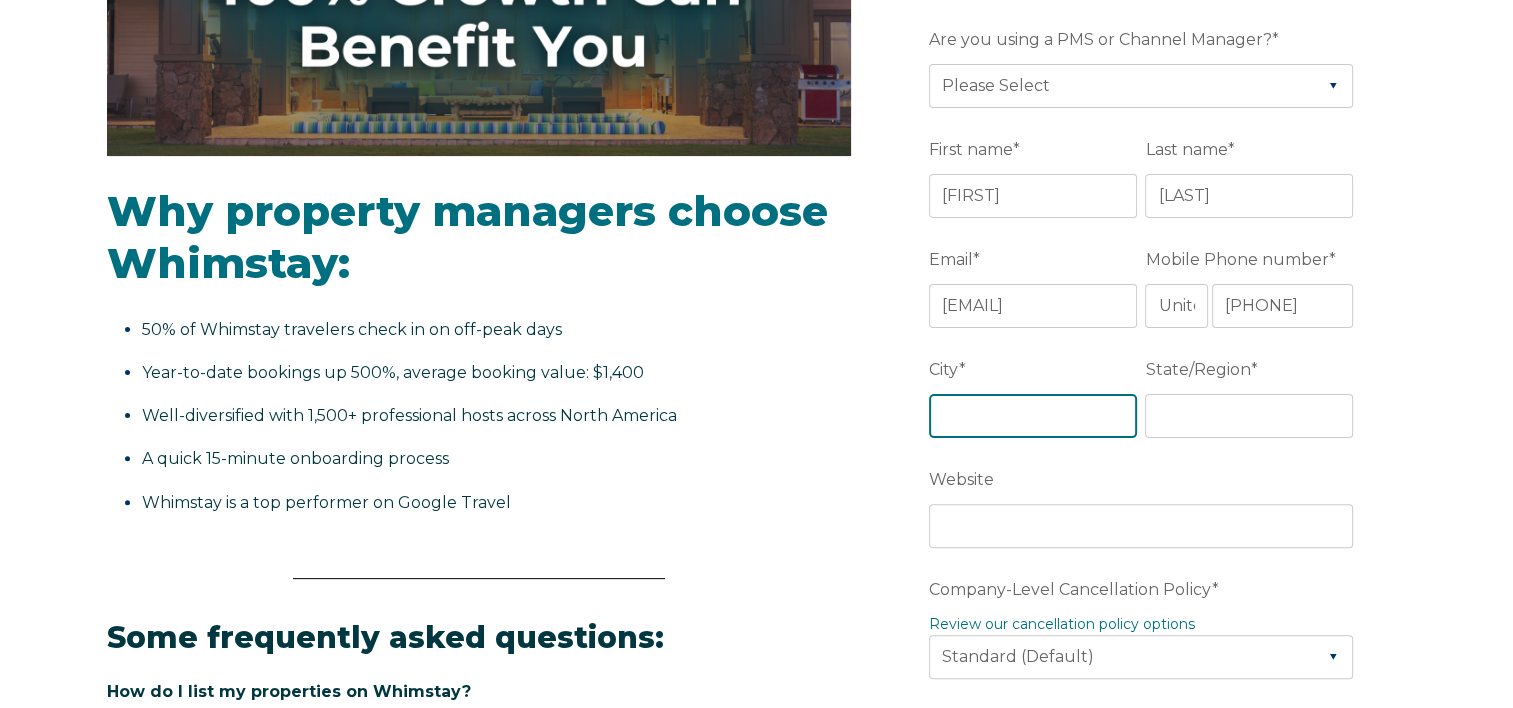 click on "City *" at bounding box center (1033, 416) 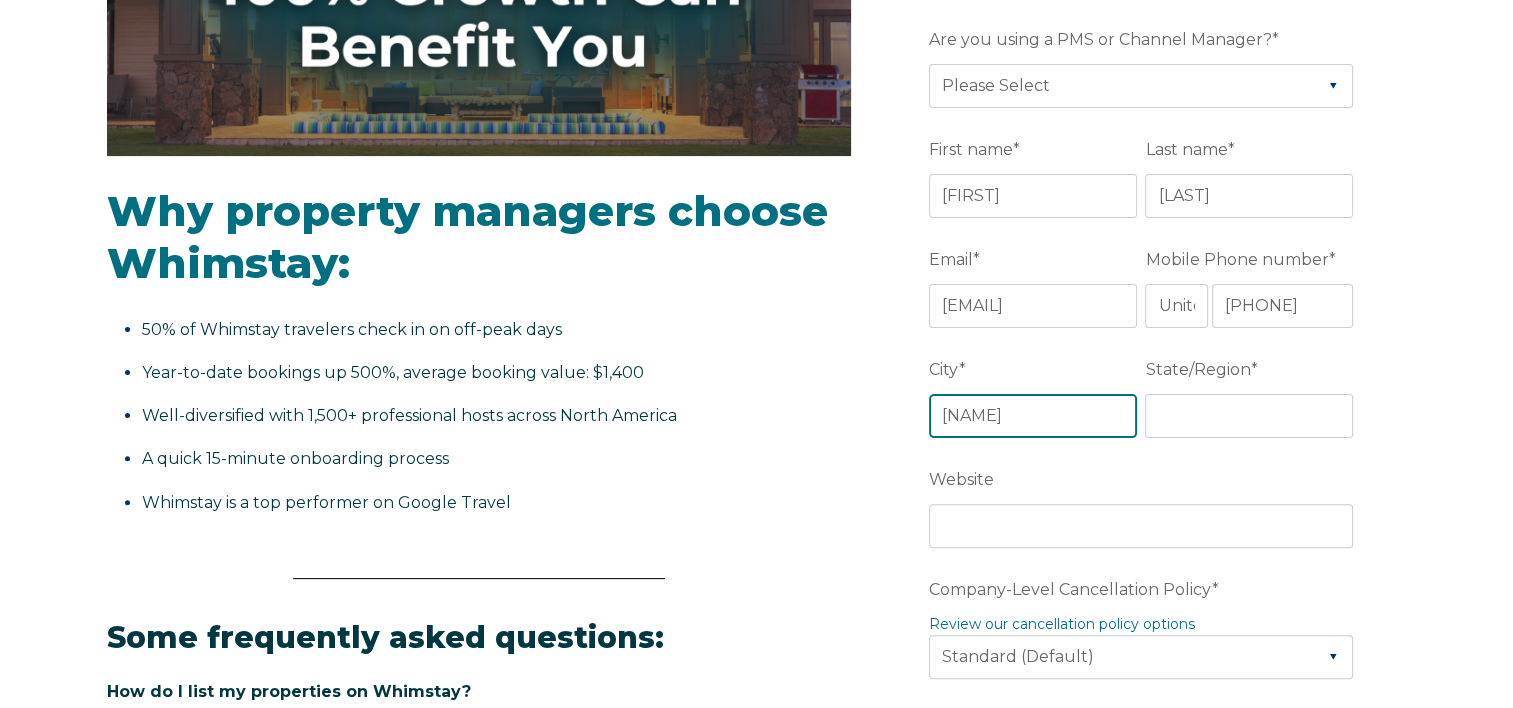 type on "Owls Head" 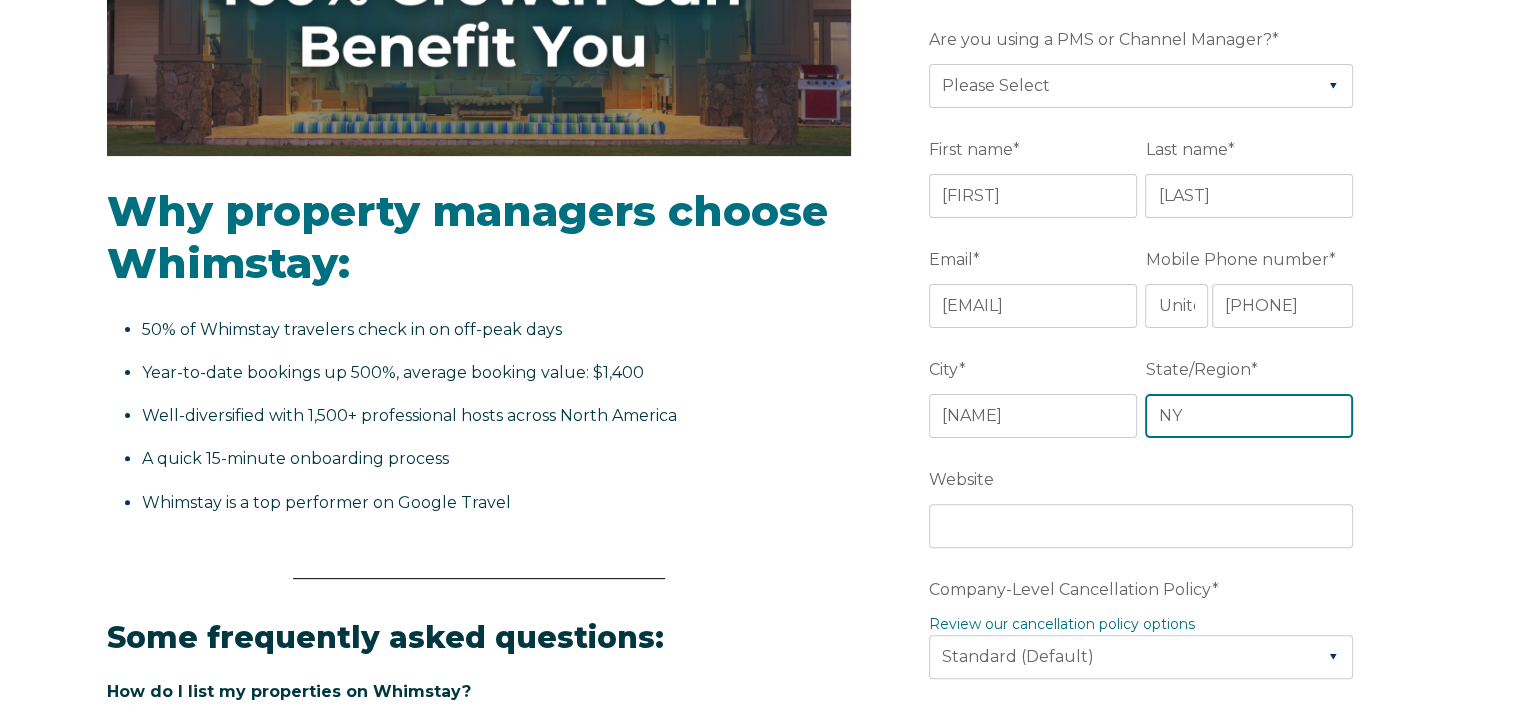 type on "NY" 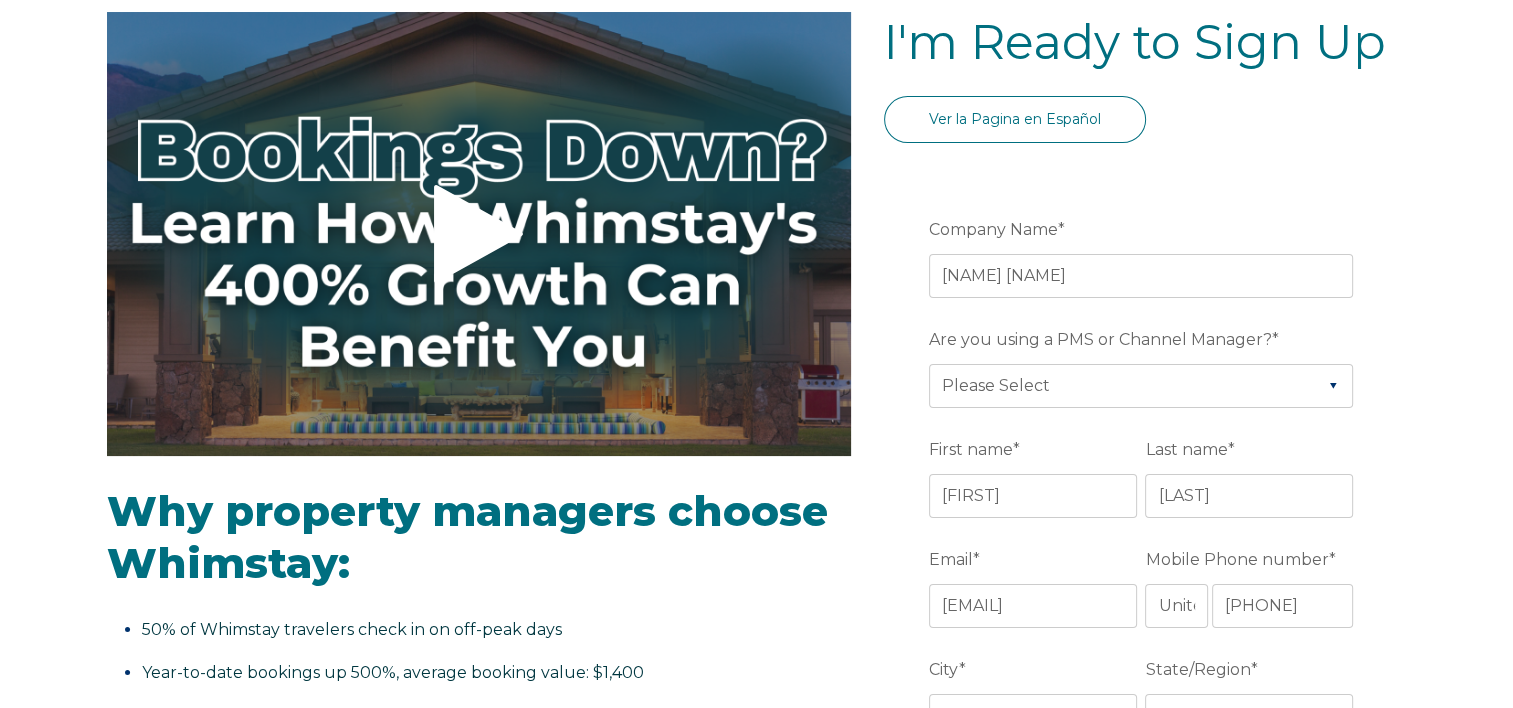 scroll, scrollTop: 0, scrollLeft: 0, axis: both 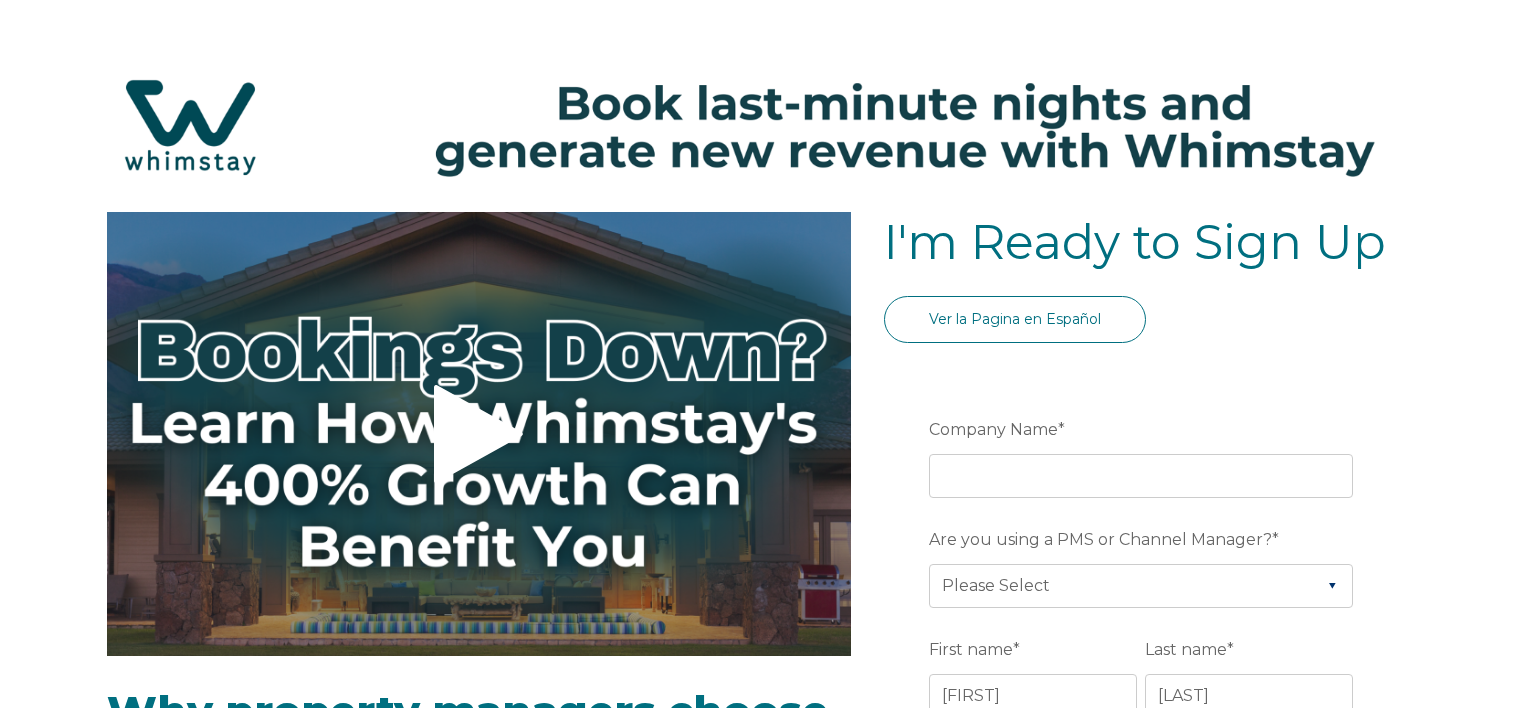 select on "US" 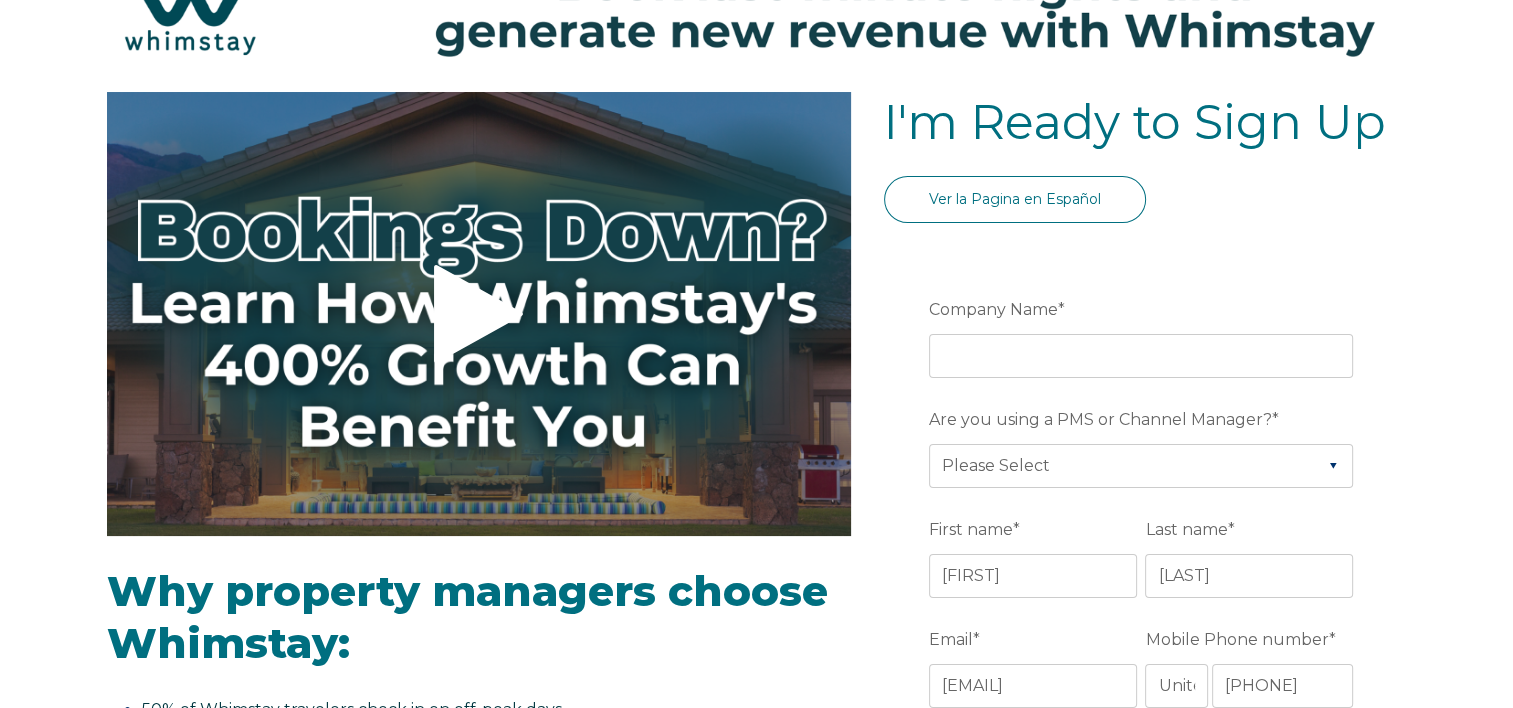 scroll, scrollTop: 0, scrollLeft: 0, axis: both 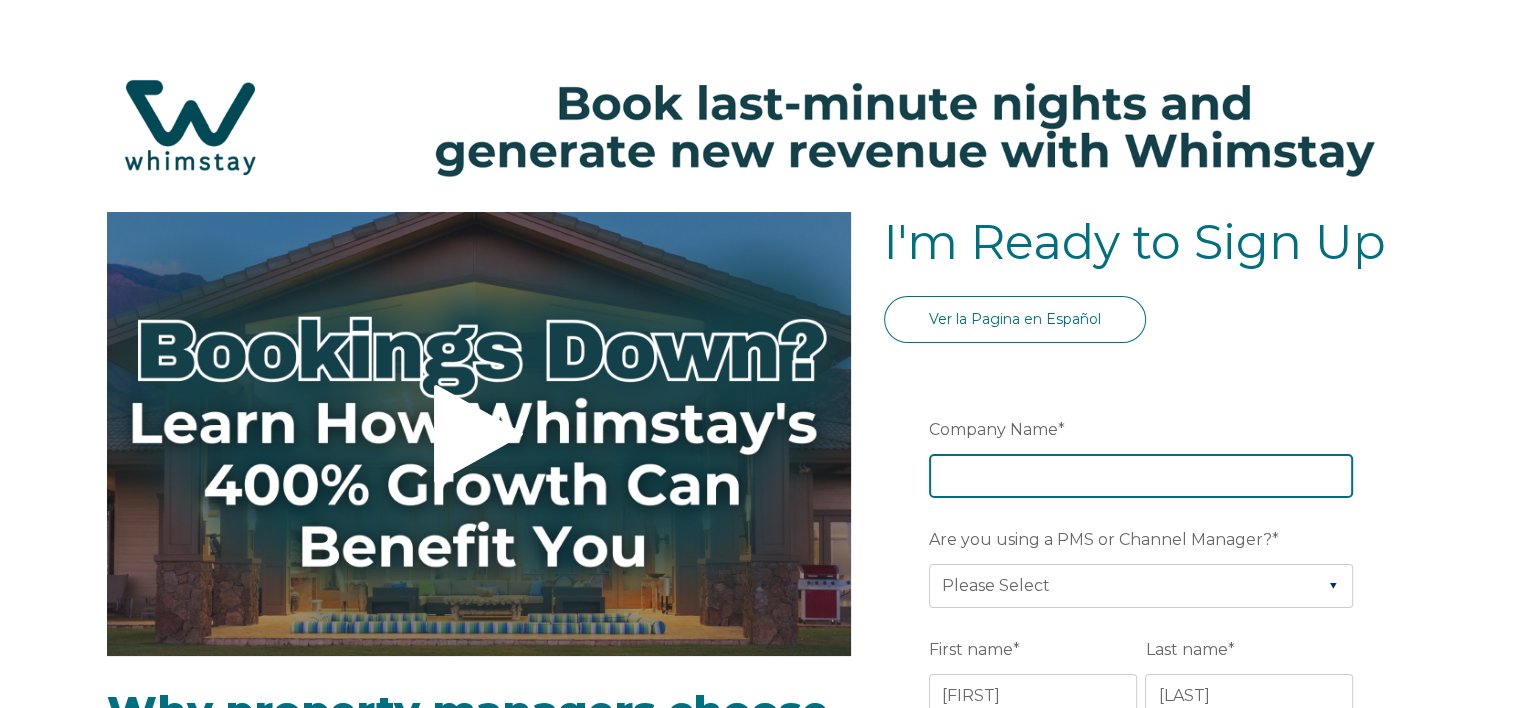 click on "Company Name *" at bounding box center (1141, 476) 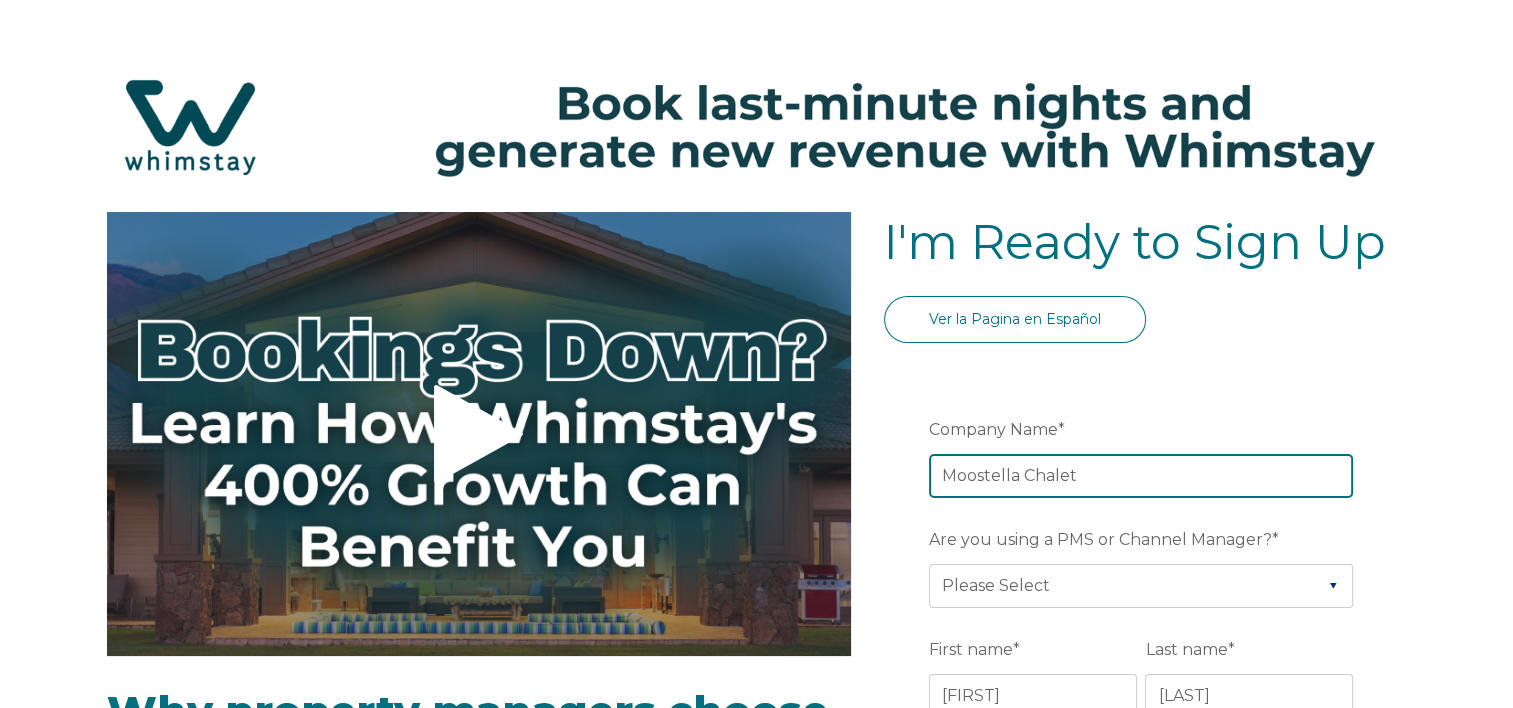 type on "Moostella Chalet" 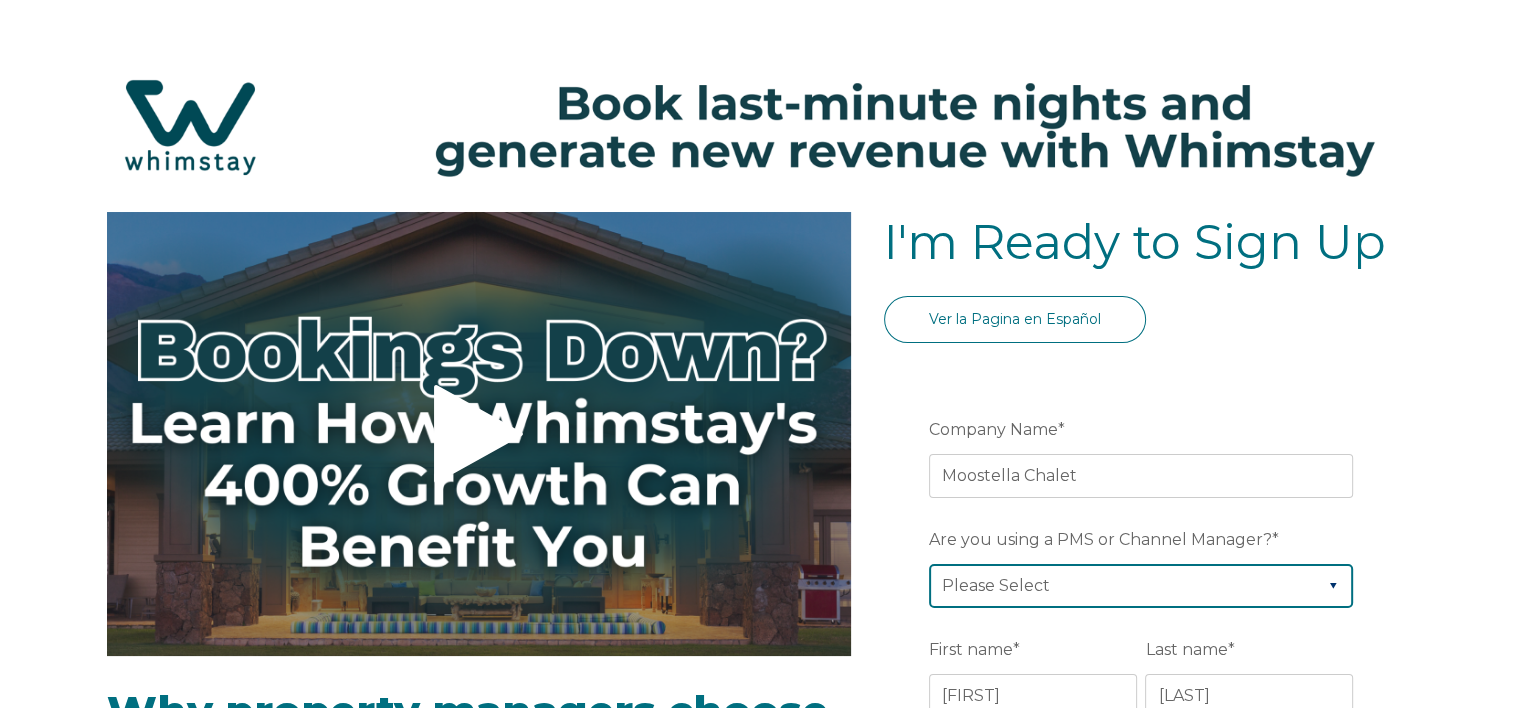 click on "Please Select Barefoot BookingPal Boost Brightside CiiRUS Escapia Guesty Hostaway Hostfully Hostify Lodgify NextPax/NxtBeds OwnerRez PMS or CM Not Listed Rentals United/Quick Connect Streamline Track Airbnb" at bounding box center (1141, 586) 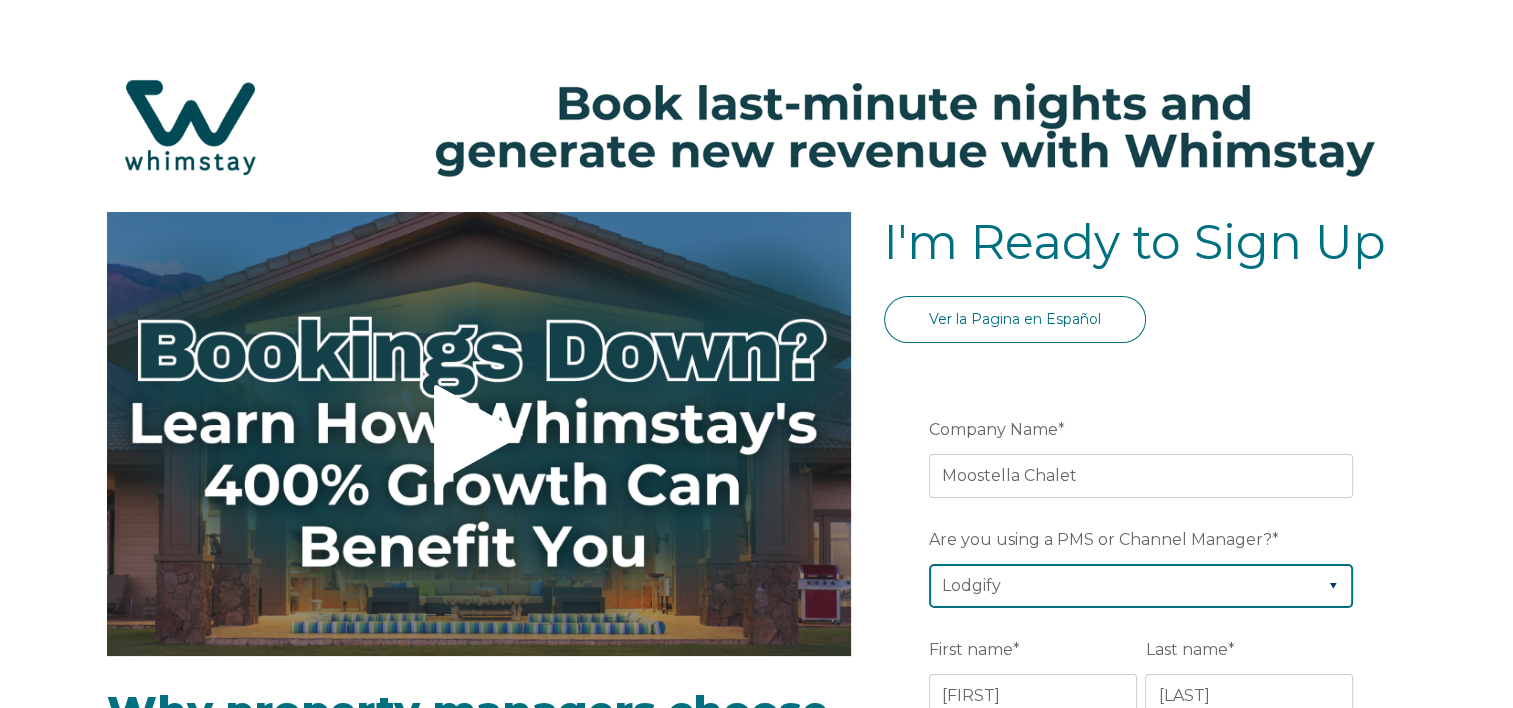 click on "Please Select Barefoot BookingPal Boost Brightside CiiRUS Escapia Guesty Hostaway Hostfully Hostify Lodgify NextPax/NxtBeds OwnerRez PMS or CM Not Listed Rentals United/Quick Connect Streamline Track Airbnb" at bounding box center (1141, 586) 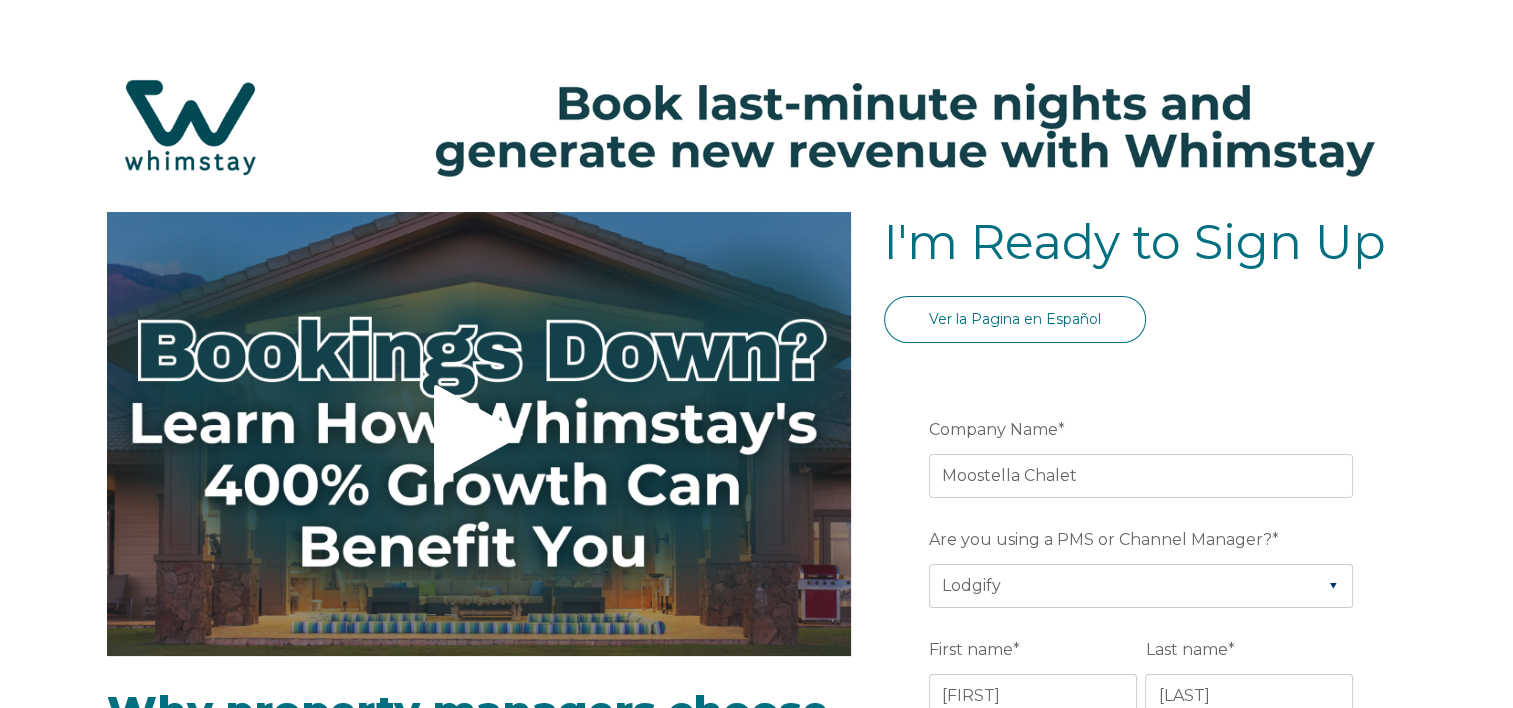click on "Company Name *" at bounding box center [1145, 430] 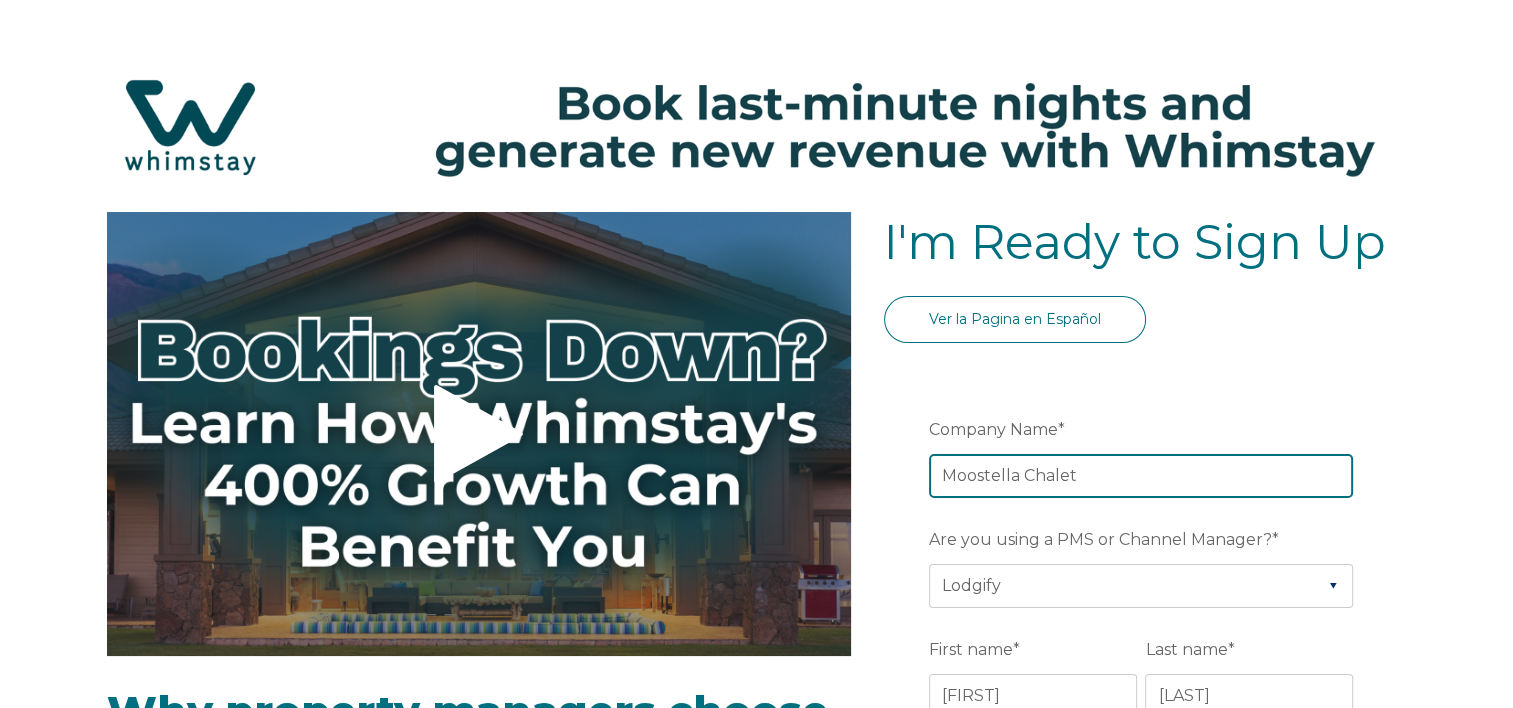 click on "Moostella Chalet" at bounding box center (1141, 476) 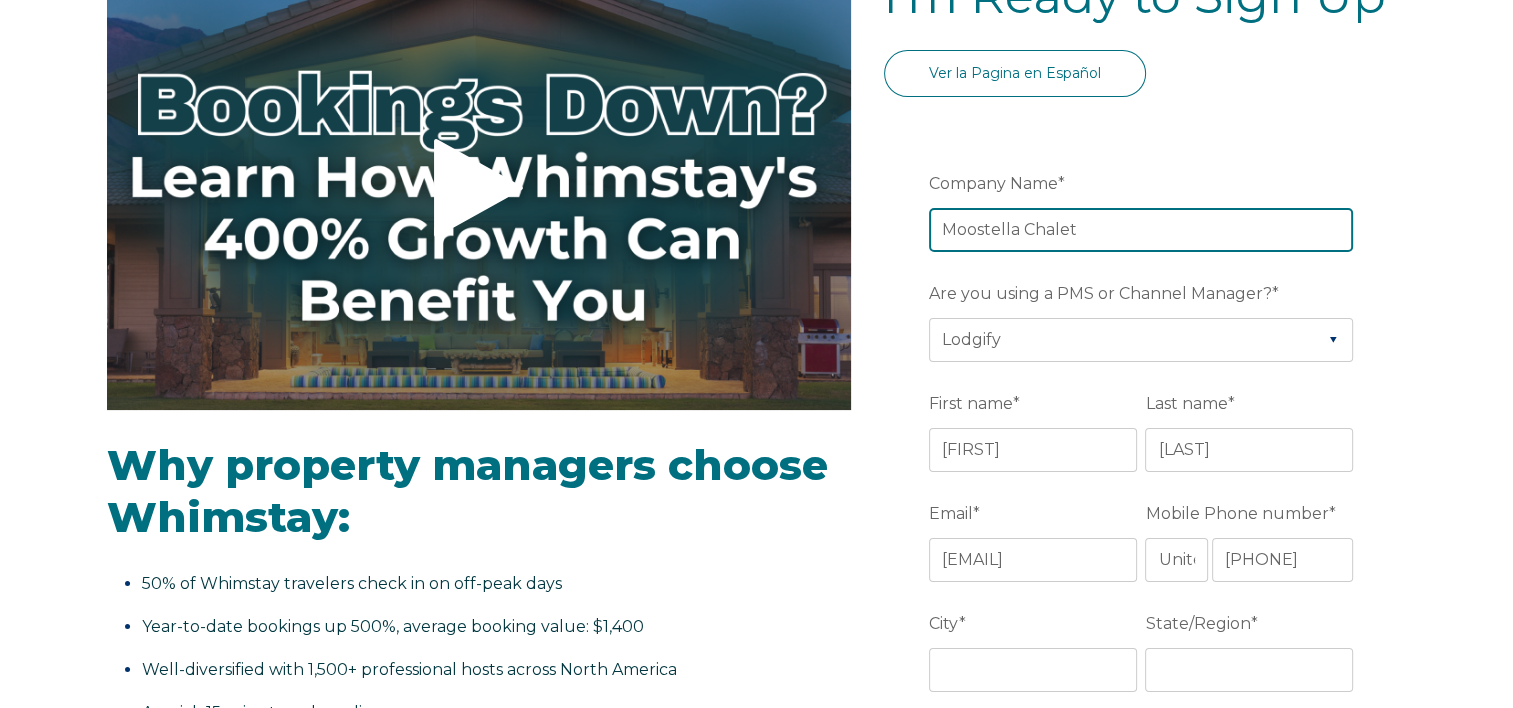 scroll, scrollTop: 300, scrollLeft: 0, axis: vertical 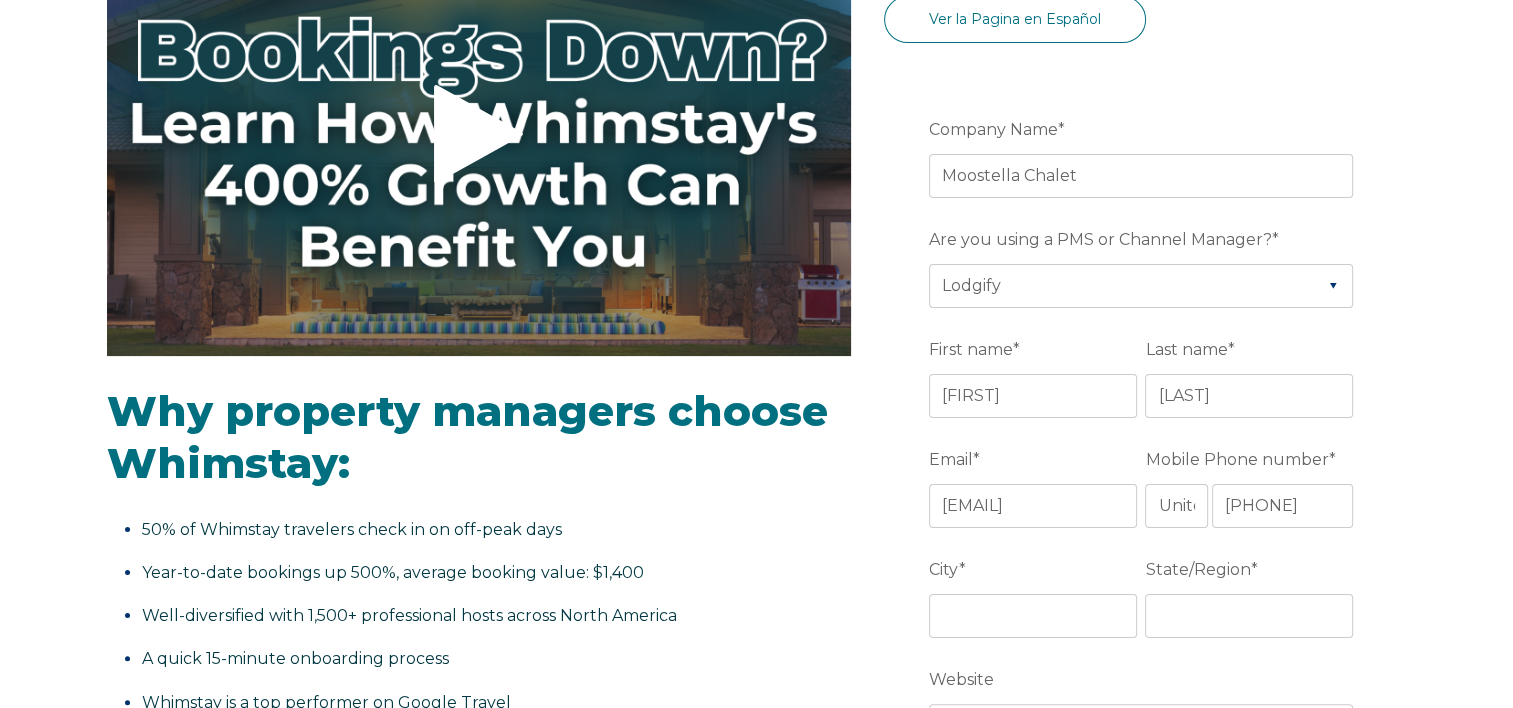 click on "City *" at bounding box center (1037, 570) 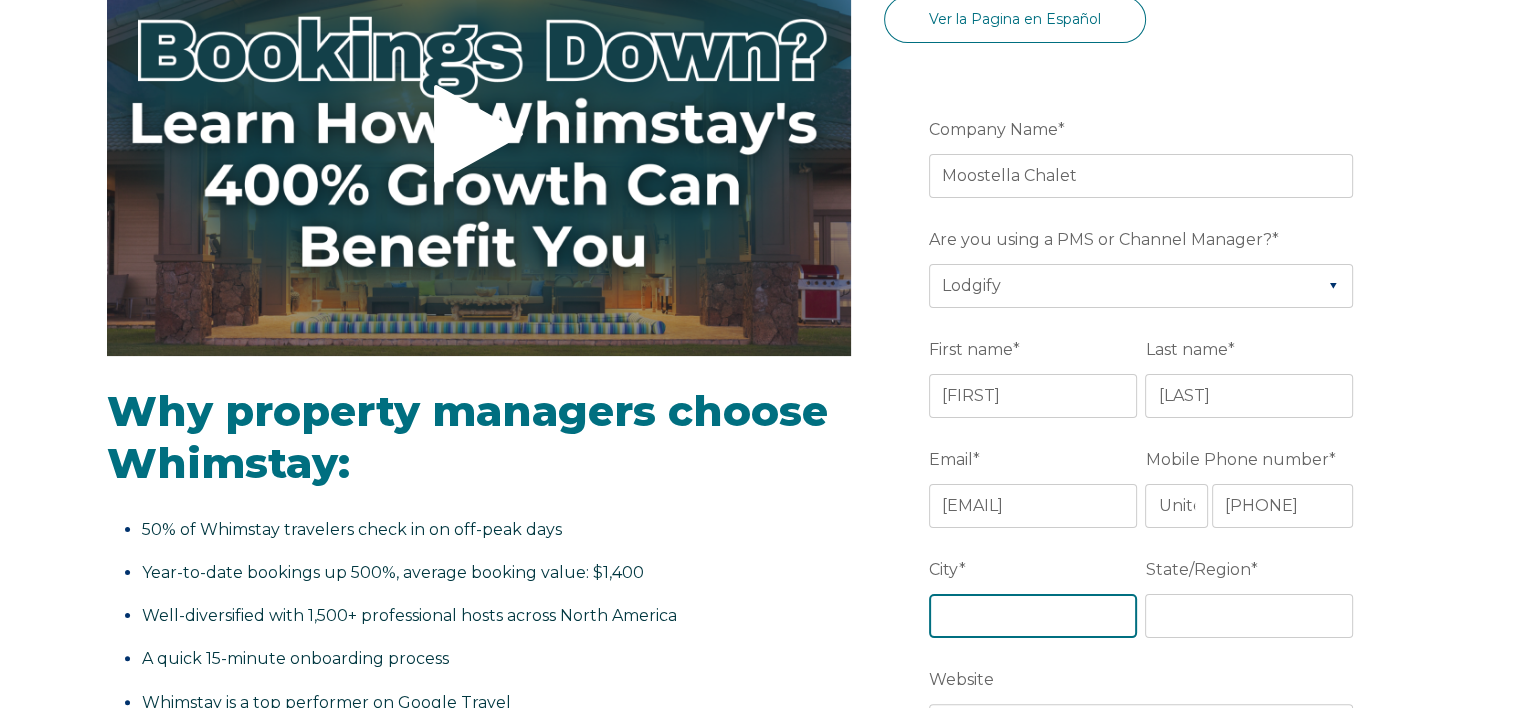 click on "City *" at bounding box center (1033, 616) 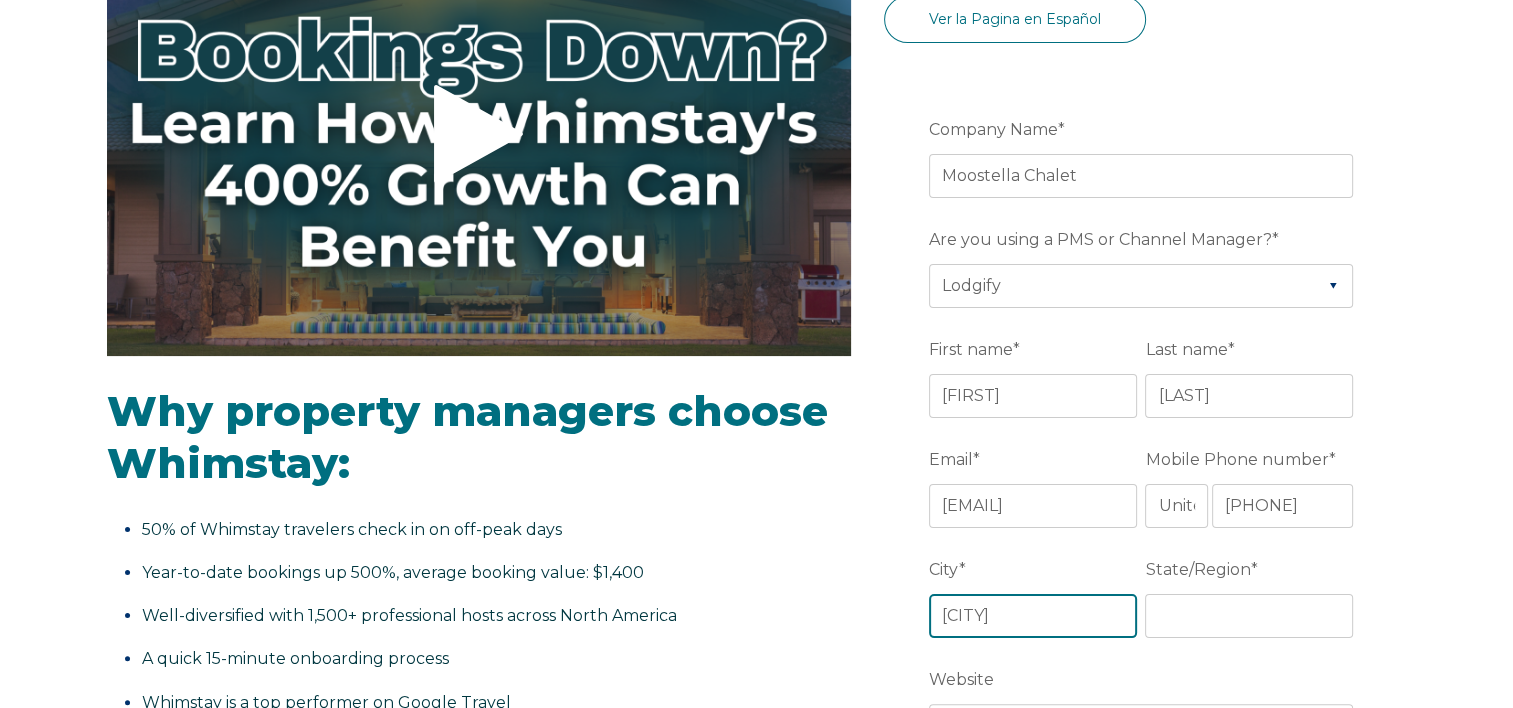 type on "Owls Head" 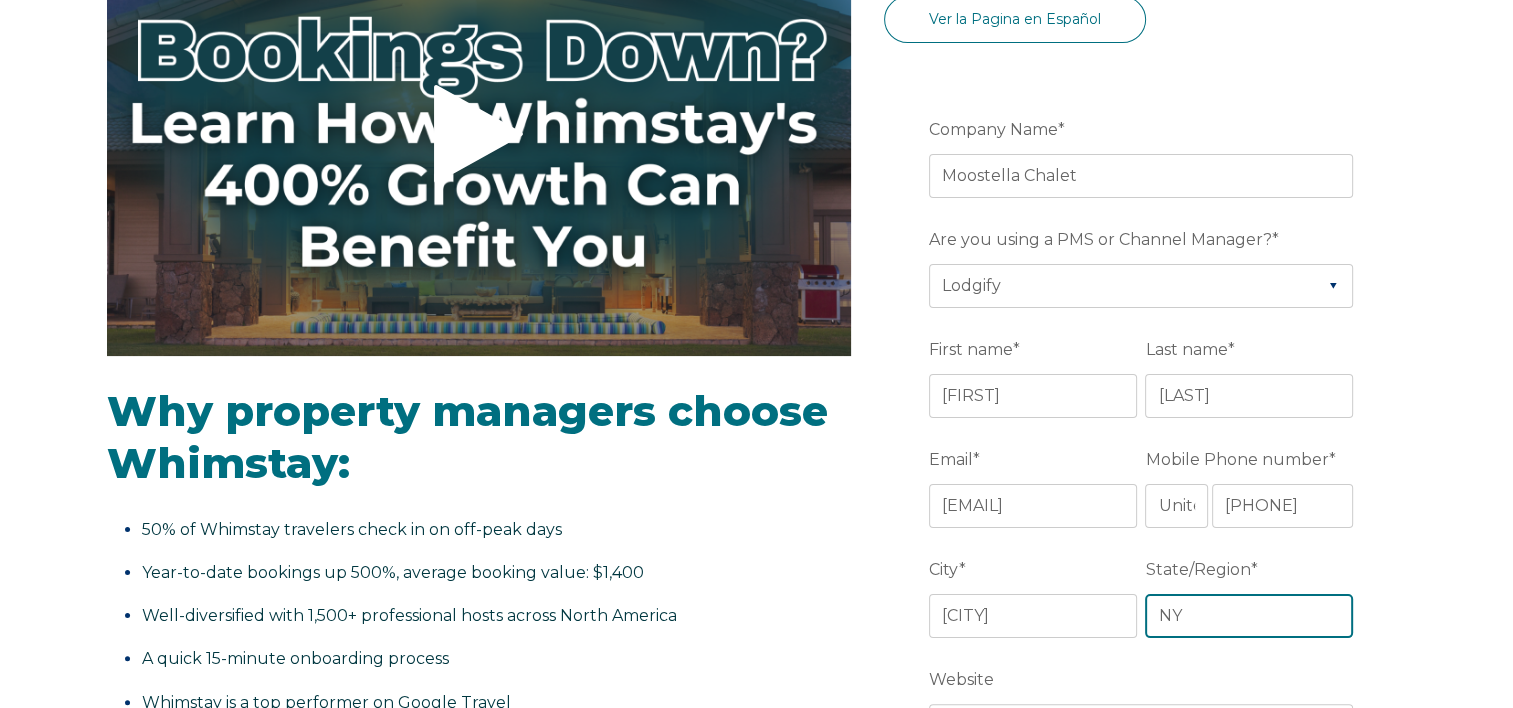 type on "NY" 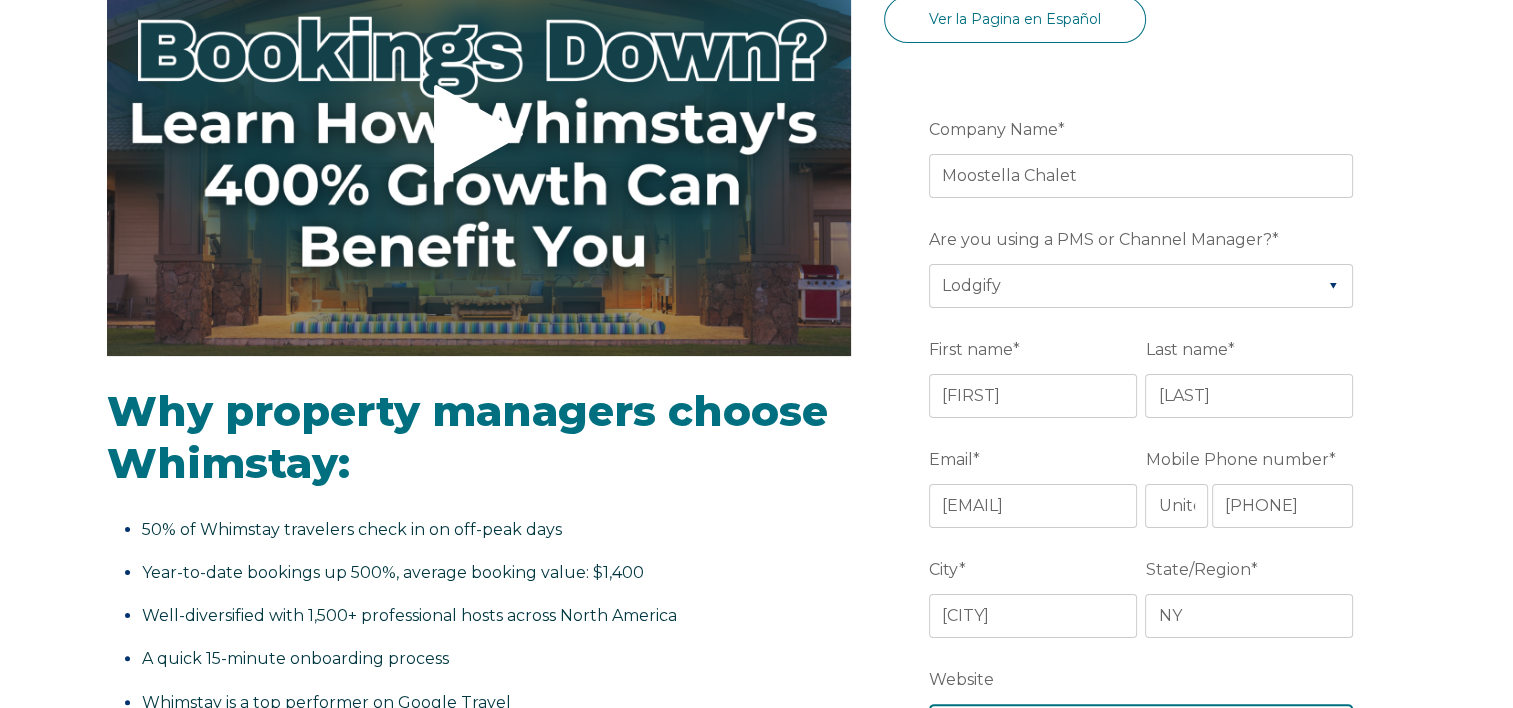 scroll, scrollTop: 336, scrollLeft: 0, axis: vertical 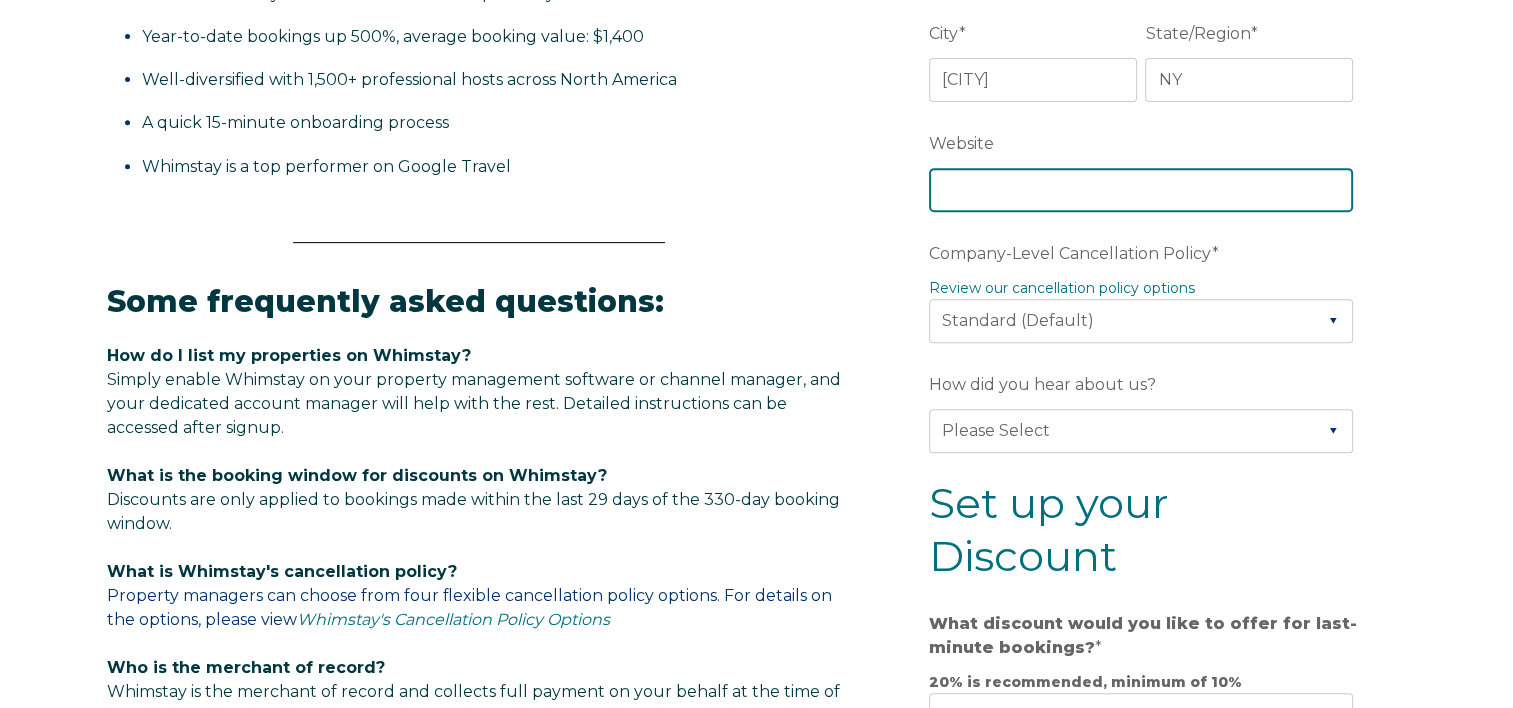 paste on "https://moostellachalet.lodgify.com/" 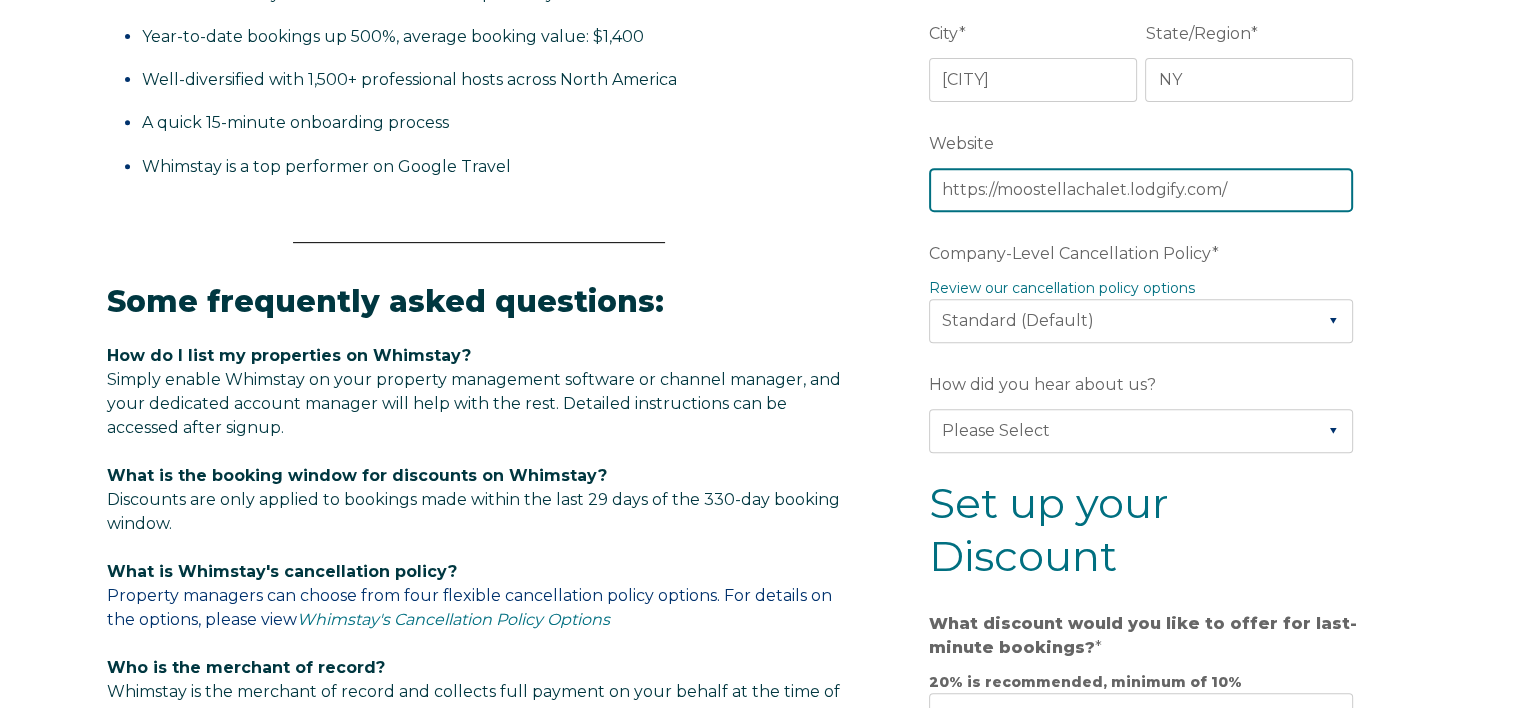 type on "https://moostellachalet.lodgify.com/" 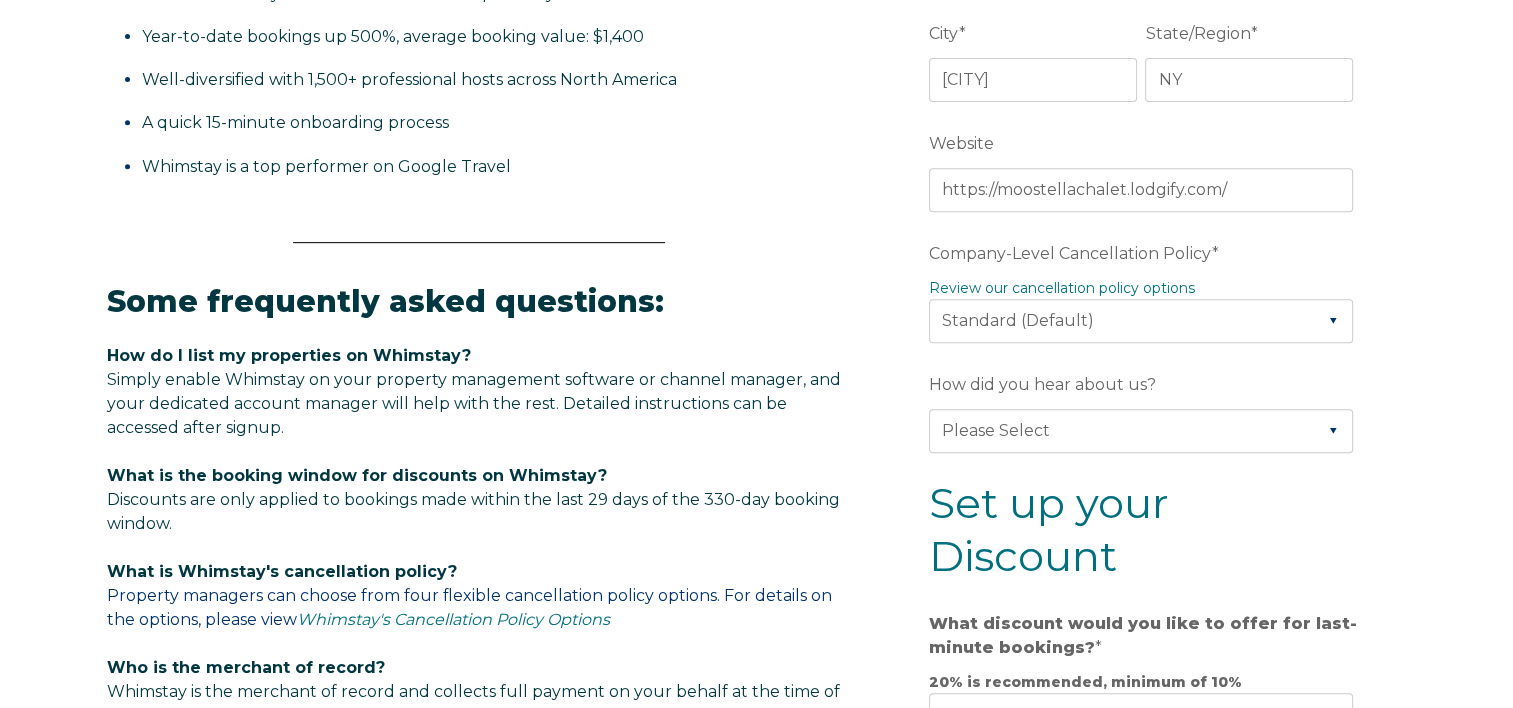 click on "Video player - SSOB Pitch Vid Thumbnail - Click to play video
Why property managers choose Whimstay:
50% of Whimstay travelers check in on off-peak days
Year-to-date bookings up 500%, average booking value: $1,400
Well-diversified with 1,500+ professional hosts across North America
A quick 15-minute onboarding process
Whimstay is a top performer on Google Travel
Some frequently asked questions:
How do I list my properties on Whimstay? Simply enable Whimstay on your property management software or channel manager, and your dedicated account manager will help with the rest. Detailed instructions can be accessed after signup.
What is the booking window for discounts on Whimstay?
What is Whimstay's cancellation policy?" at bounding box center [756, 366] 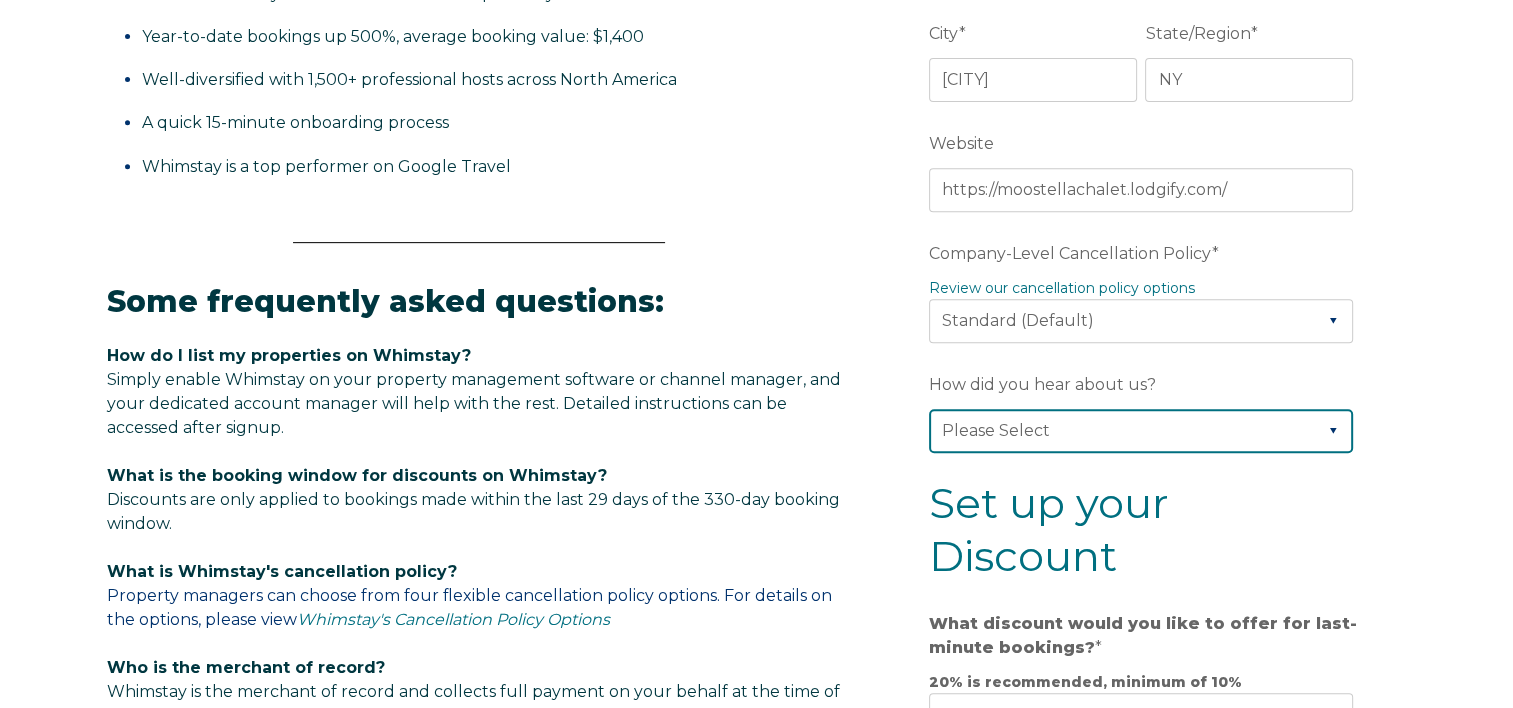 click on "Please Select Found Whimstay through a Google search Direct outreach from a Whimstay team member Saw Whimstay on social media Referred by a friend, colleague, or partner Discovered Whimstay at an event or conference Heard about Whimstay on a podcast Other" at bounding box center (1141, 431) 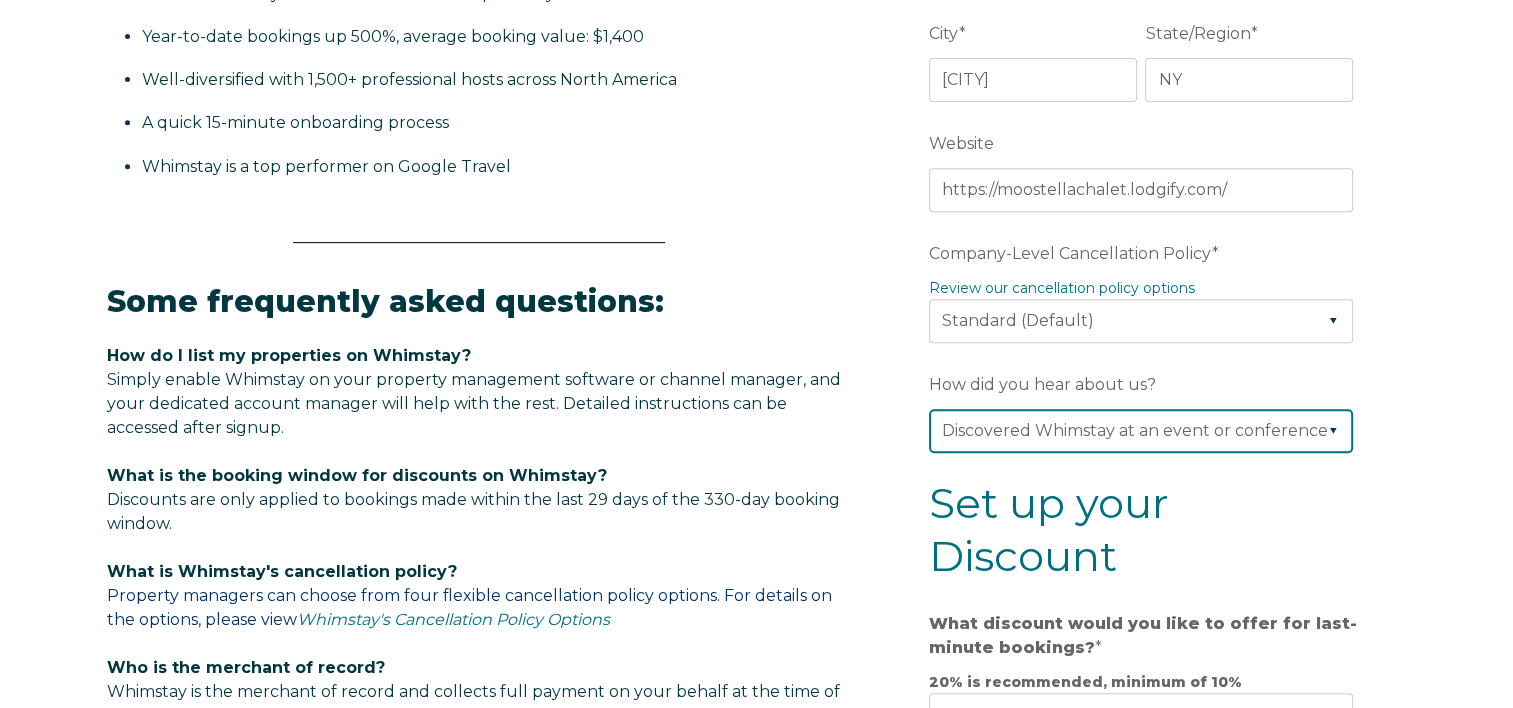 click on "Please Select Found Whimstay through a Google search Direct outreach from a Whimstay team member Saw Whimstay on social media Referred by a friend, colleague, or partner Discovered Whimstay at an event or conference Heard about Whimstay on a podcast Other" at bounding box center [1141, 431] 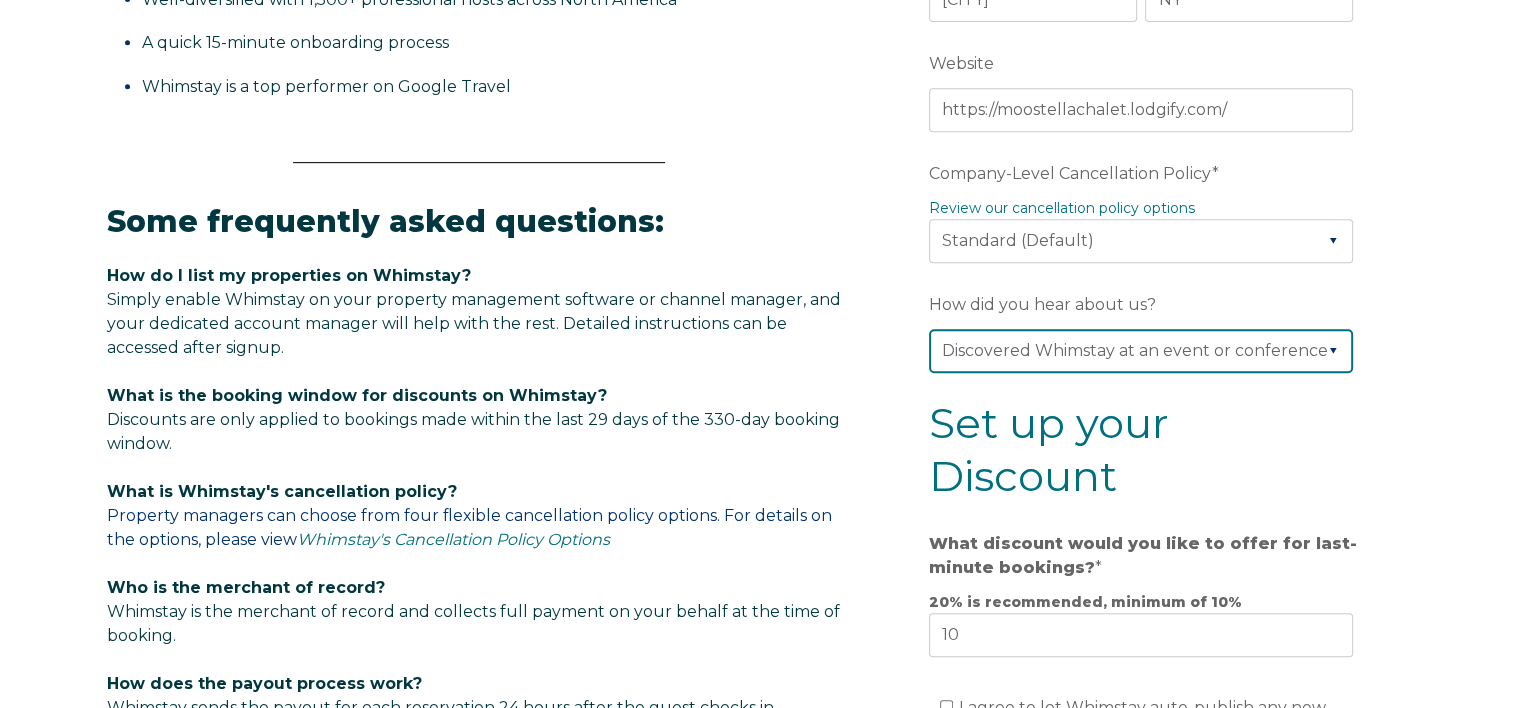 scroll, scrollTop: 1136, scrollLeft: 0, axis: vertical 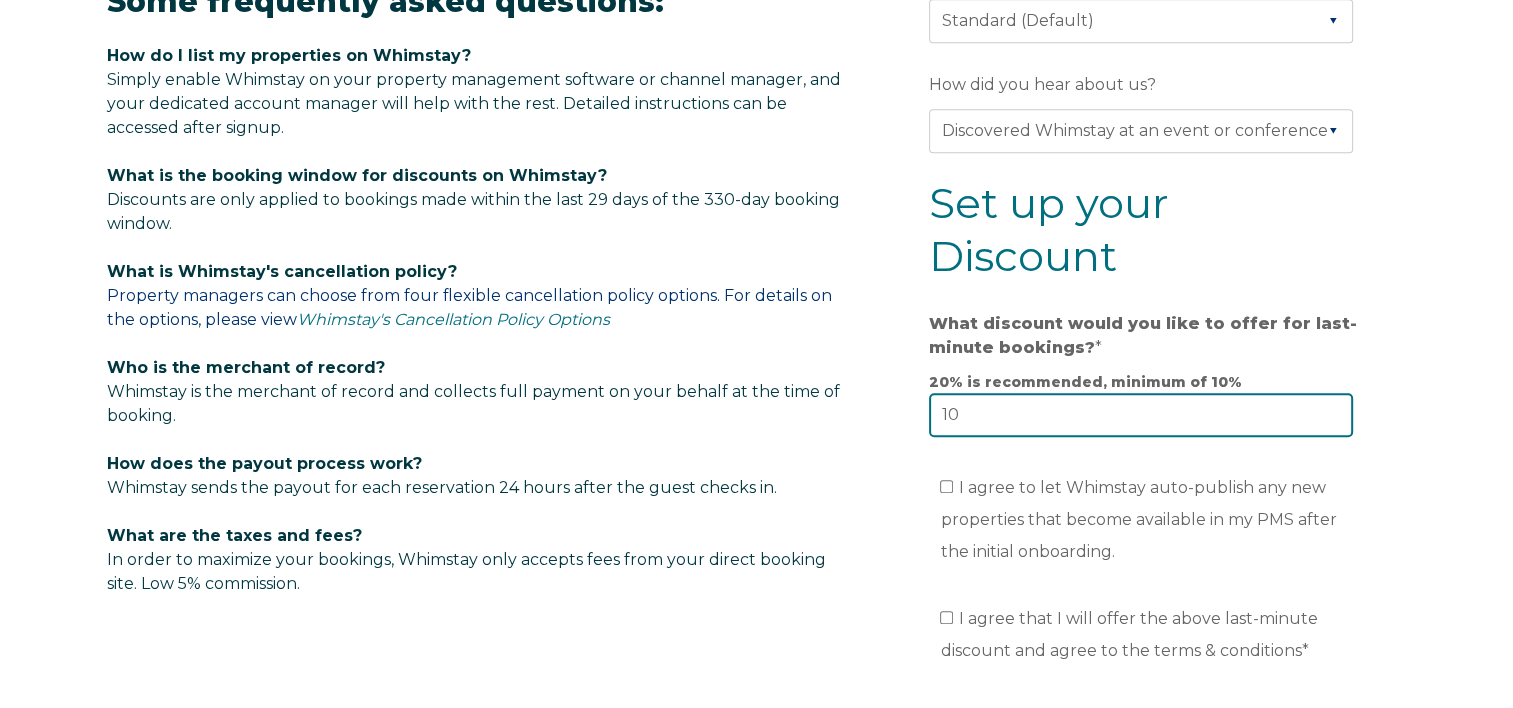 click on "10" at bounding box center [1141, 415] 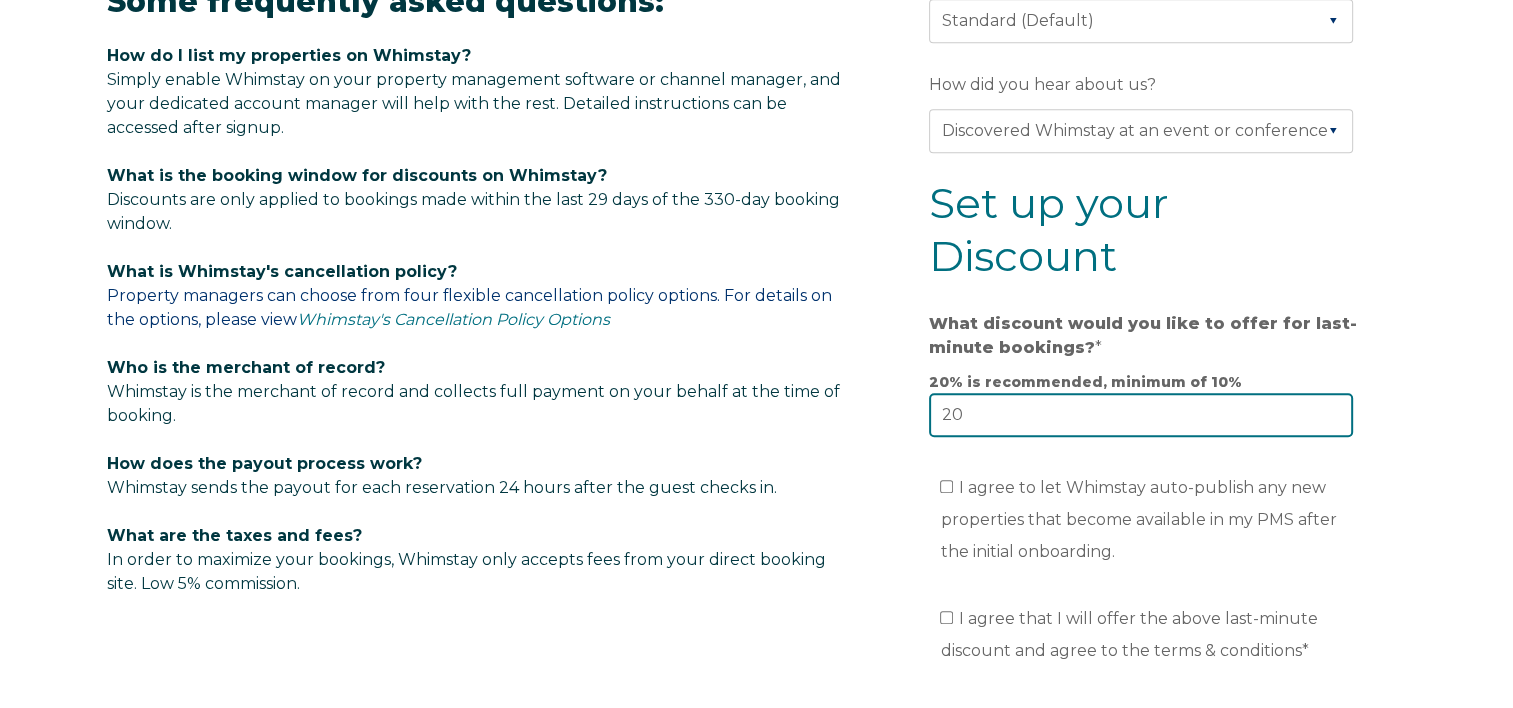 type on "20" 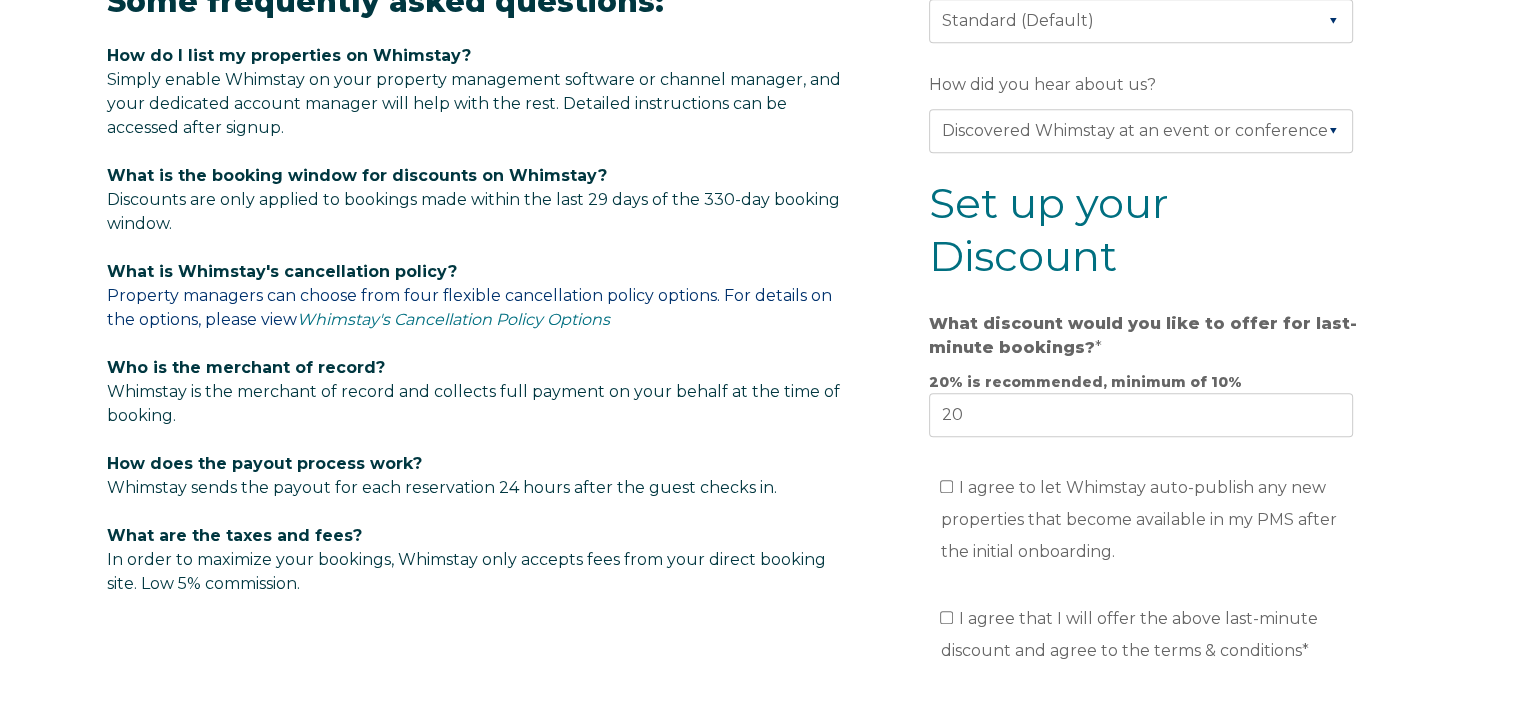 click on "Video player - SSOB Pitch Vid Thumbnail - Click to play video
Why property managers choose Whimstay:
50% of Whimstay travelers check in on off-peak days
Year-to-date bookings up 500%, average booking value: $1,400
Well-diversified with 1,500+ professional hosts across North America
A quick 15-minute onboarding process
Whimstay is a top performer on Google Travel
Some frequently asked questions:
How do I list my properties on Whimstay? Simply enable Whimstay on your property management software or channel manager, and your dedicated account manager will help with the rest. Detailed instructions can be accessed after signup.
What is the booking window for discounts on Whimstay?
What is Whimstay's cancellation policy?" at bounding box center [757, 26] 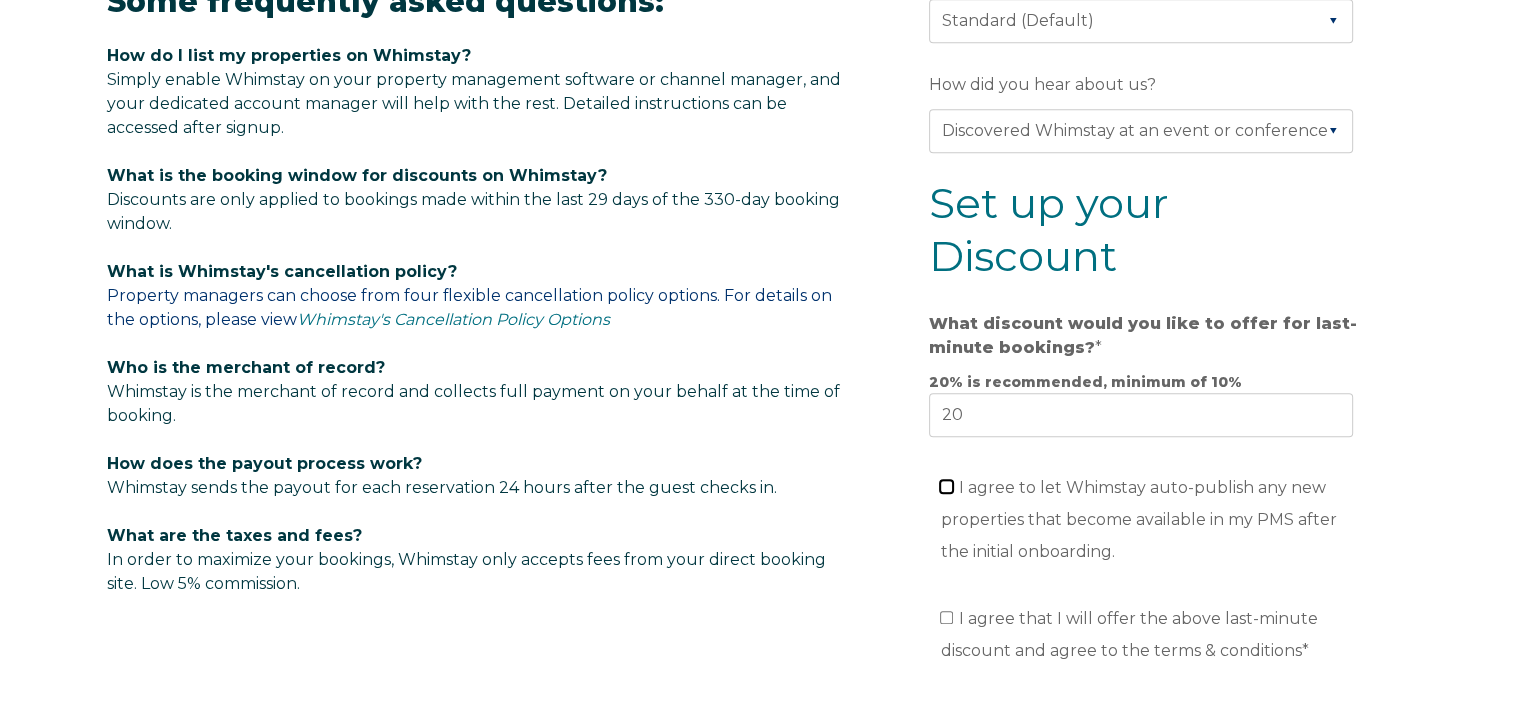 click on "I agree to let Whimstay auto-publish any new properties that become available in my PMS after the initial onboarding." at bounding box center [946, 486] 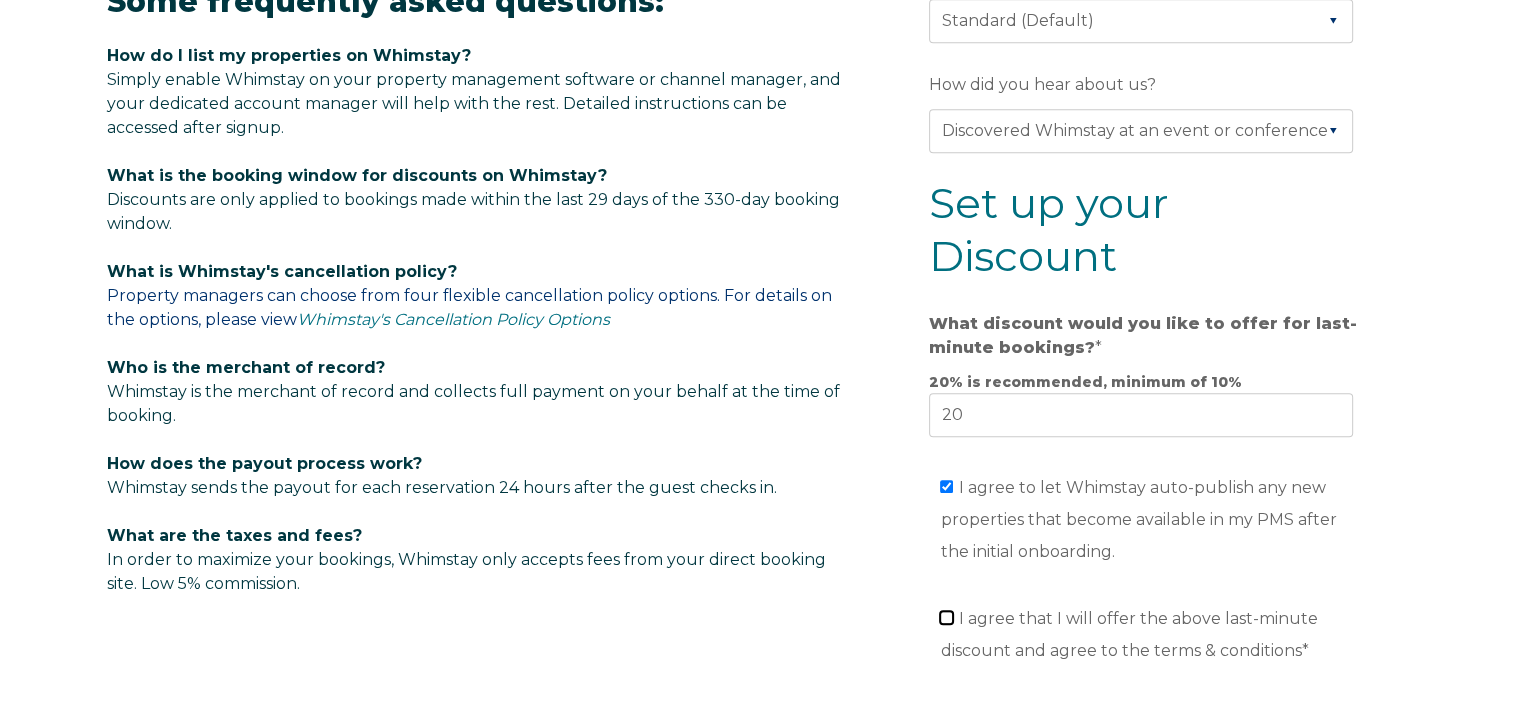 click on "I agree that I will offer the above last-minute discount and agree to the terms & conditions *" at bounding box center (946, 617) 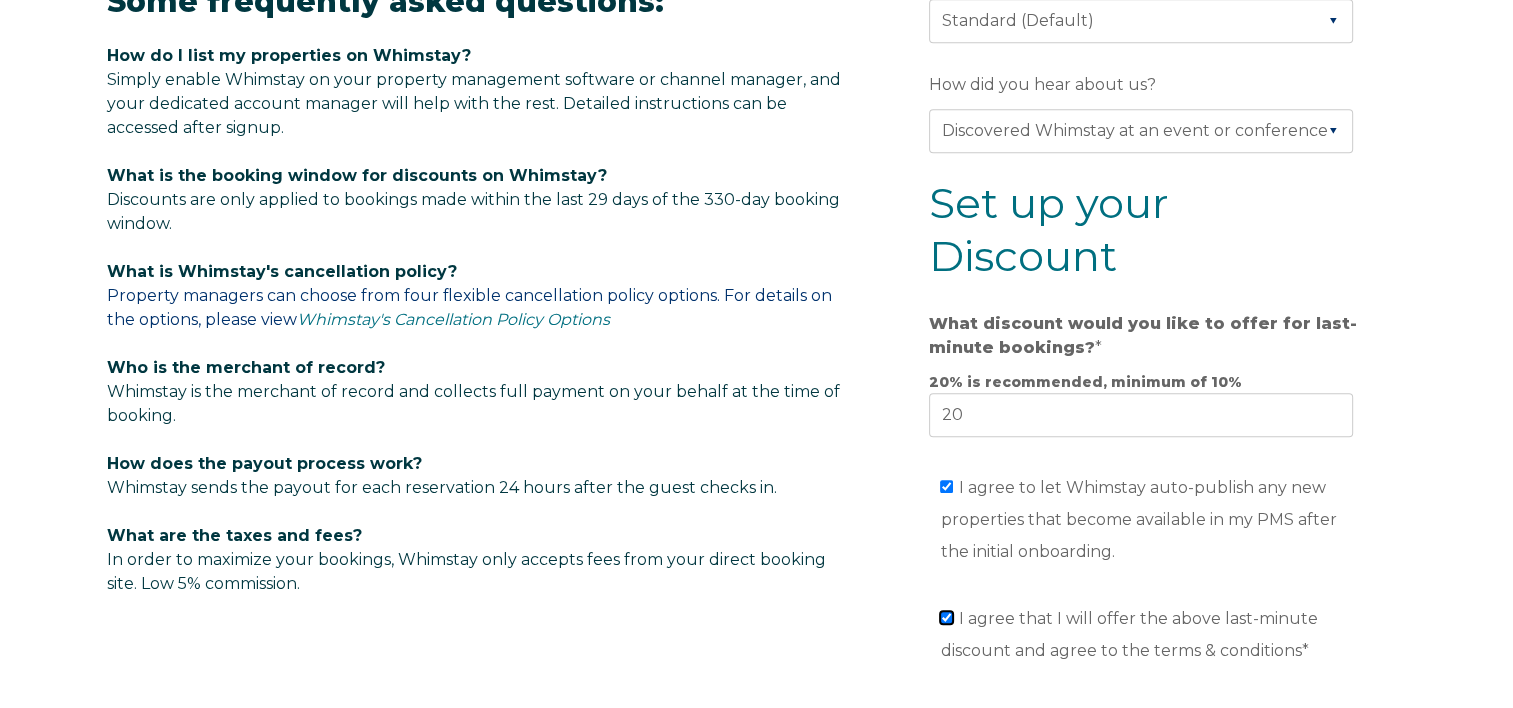 checkbox on "true" 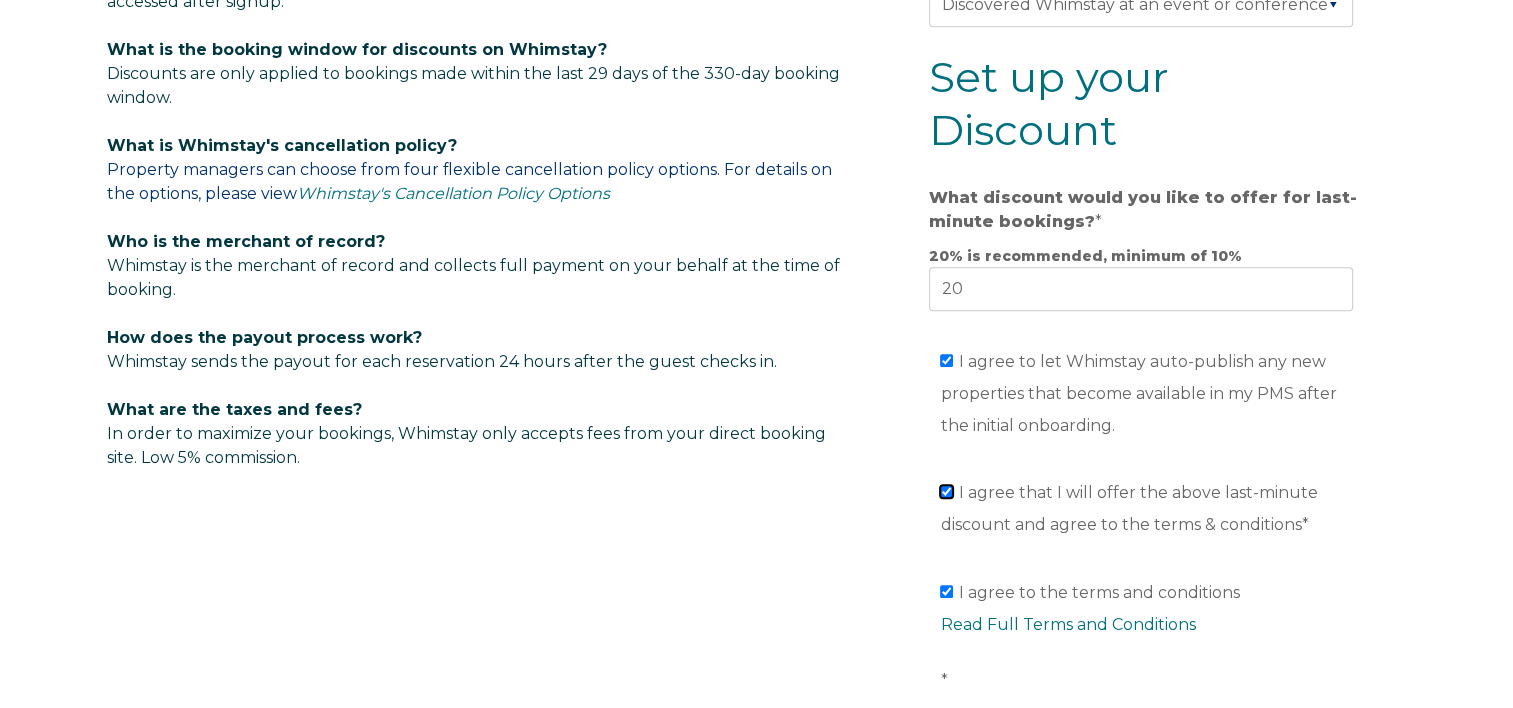 scroll, scrollTop: 1436, scrollLeft: 0, axis: vertical 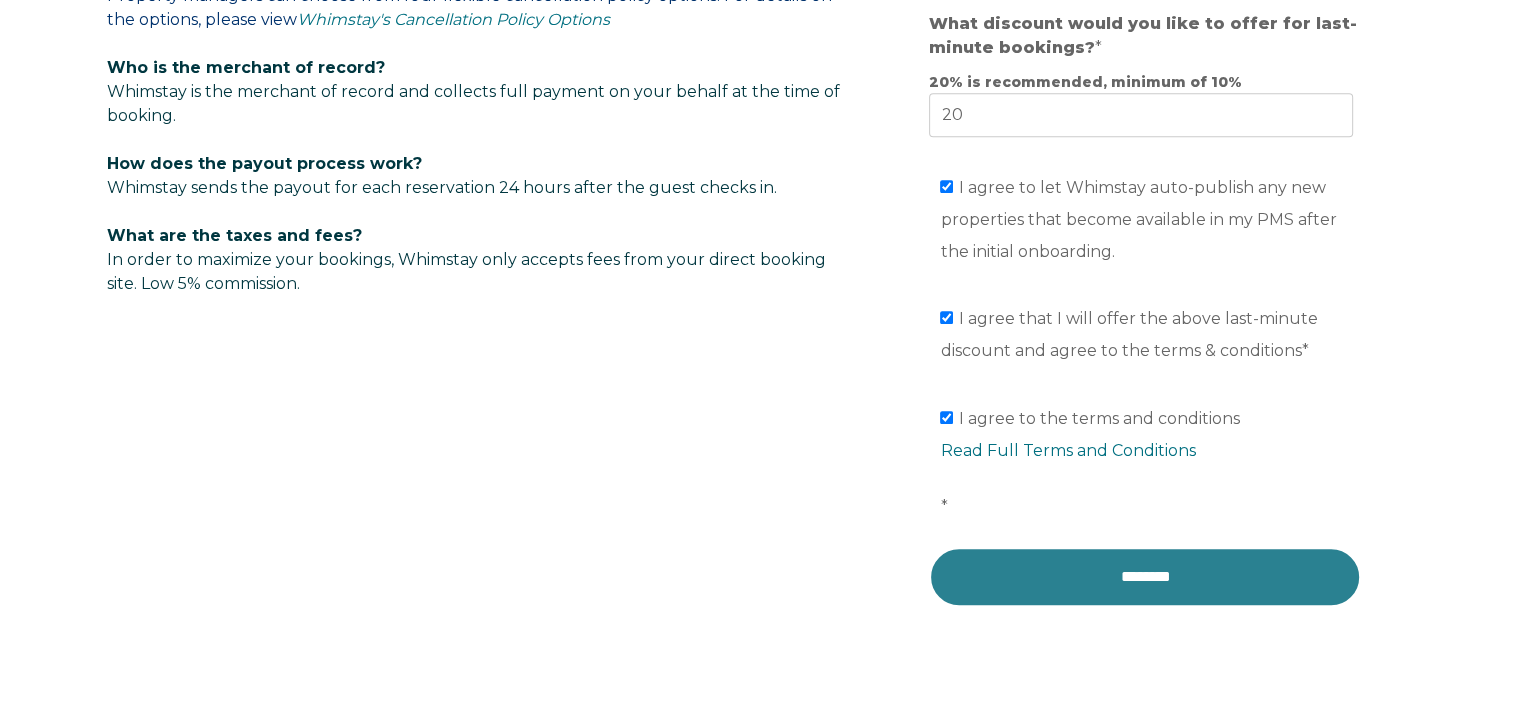 click on "********" at bounding box center (1145, 577) 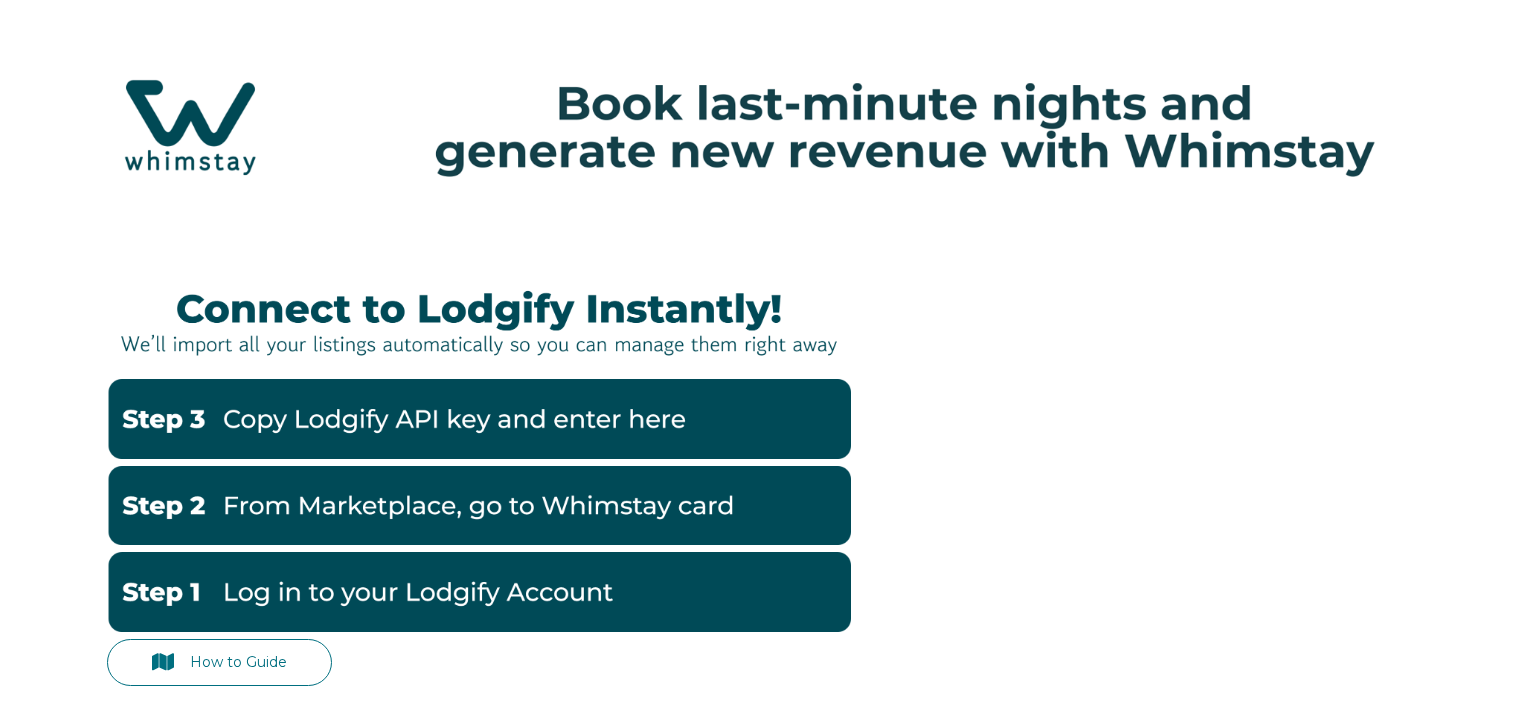 scroll, scrollTop: 0, scrollLeft: 0, axis: both 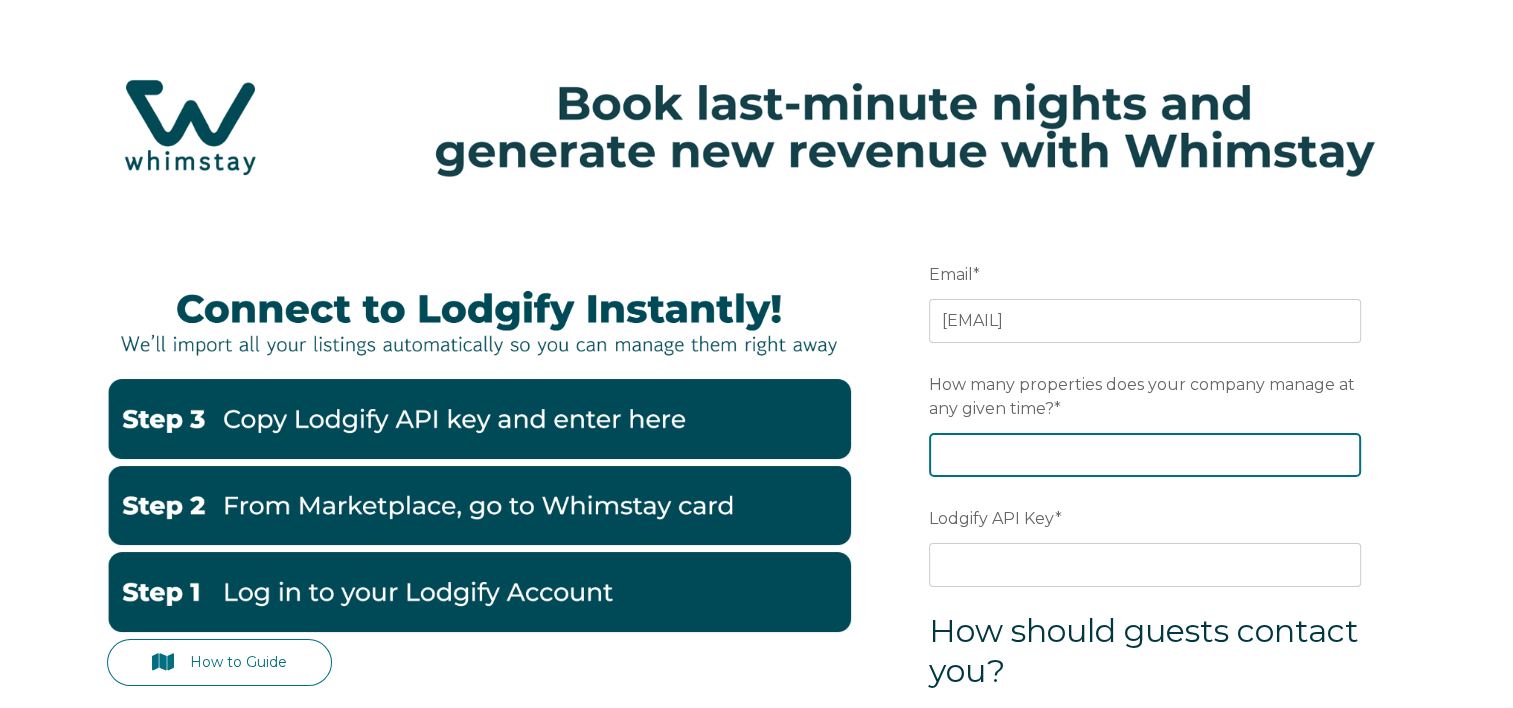 click on "How many properties does your company manage at any given time? *" at bounding box center [1145, 455] 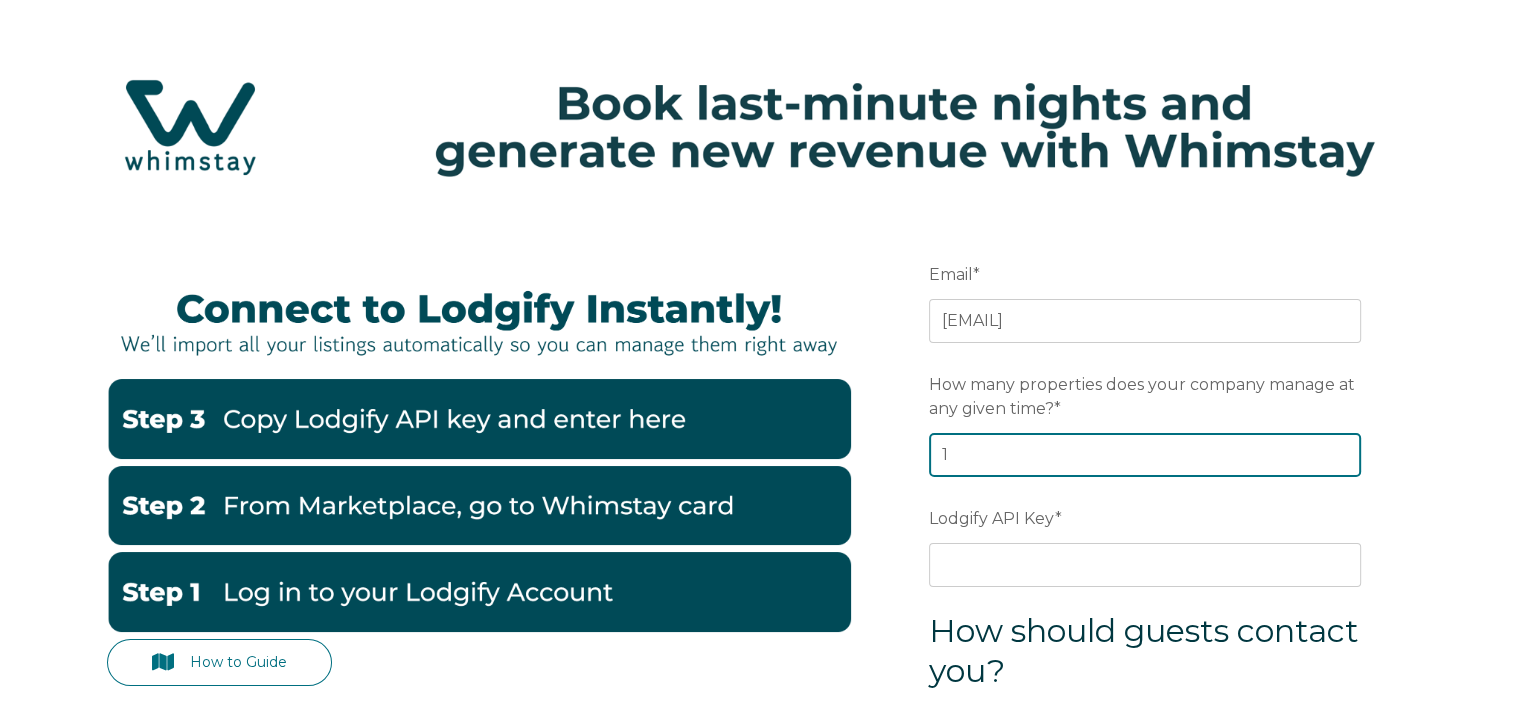 type on "1" 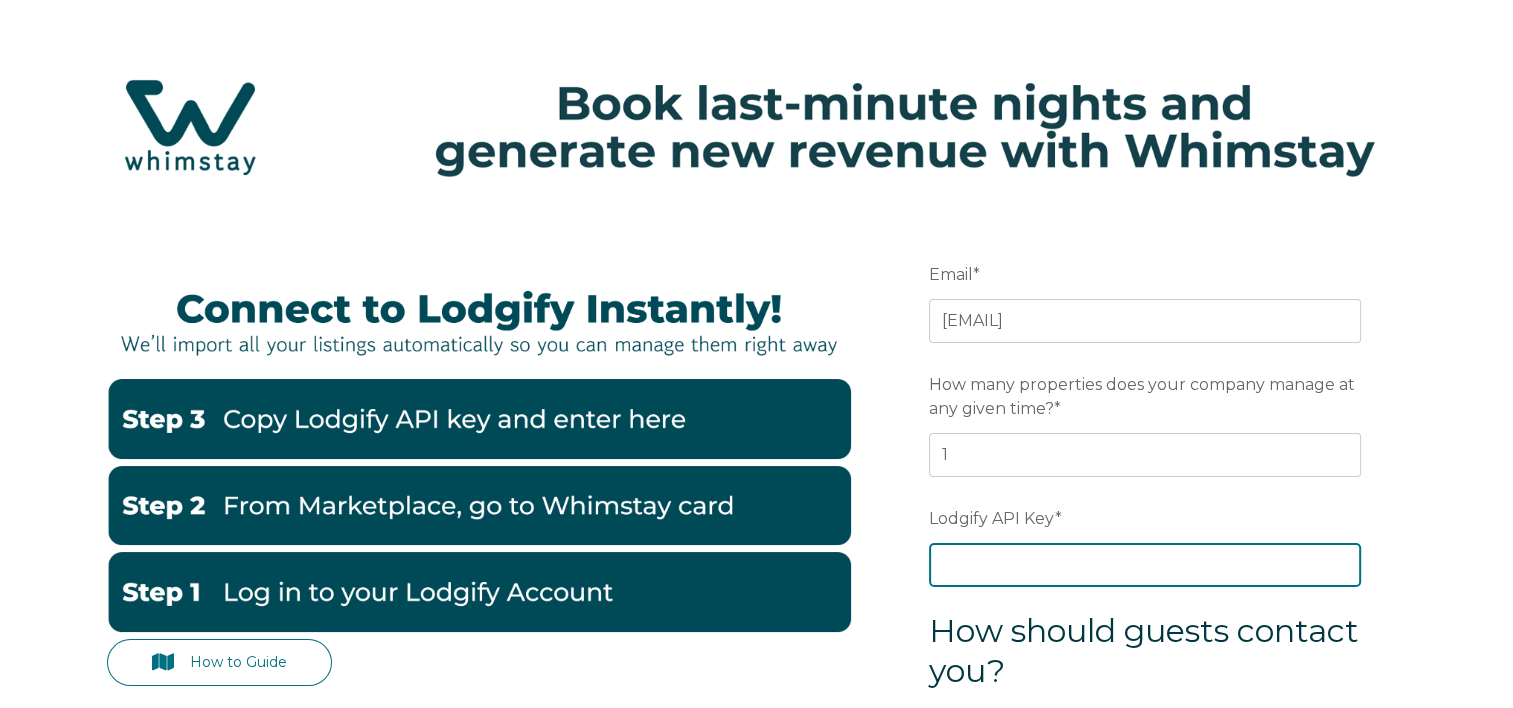 click on "Lodgify API Key *" at bounding box center (1145, 565) 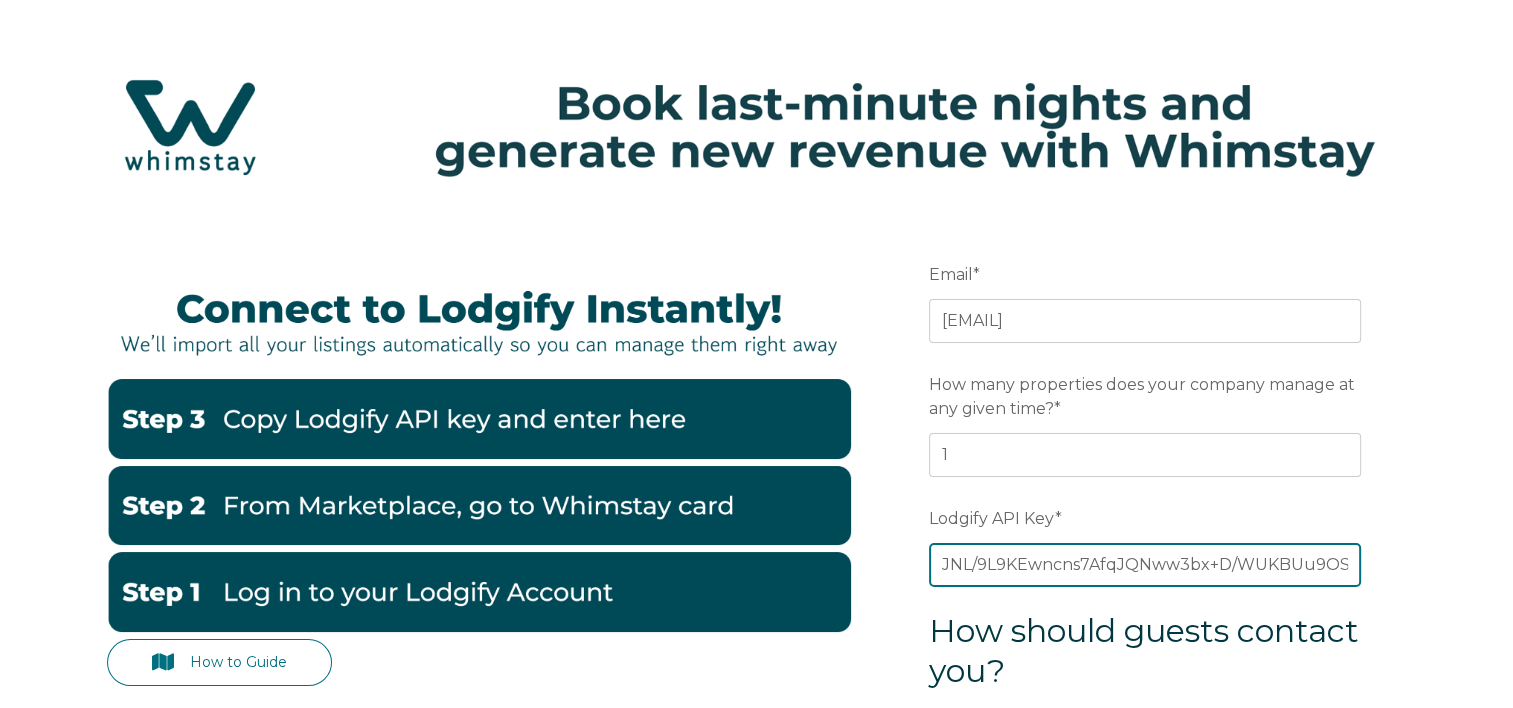 scroll, scrollTop: 0, scrollLeft: 248, axis: horizontal 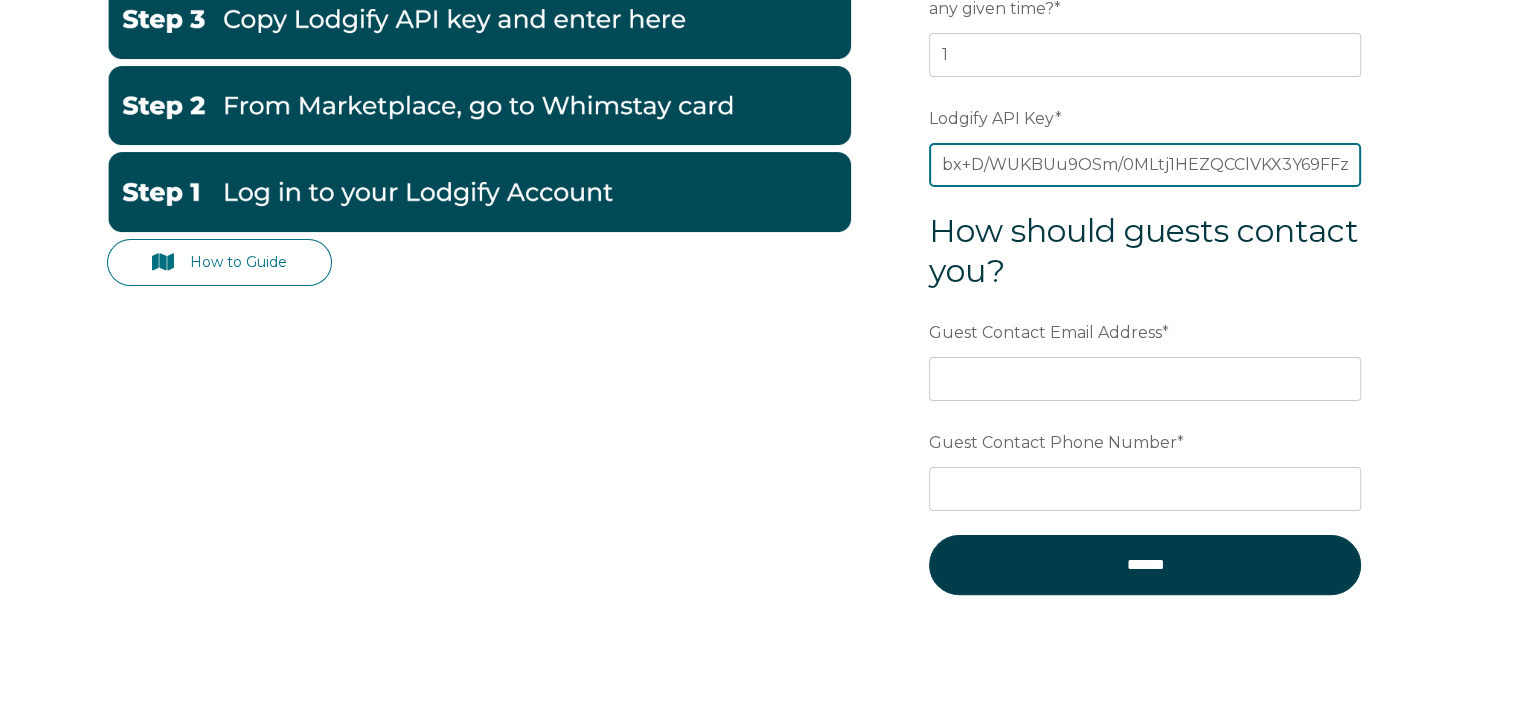 type on "JNL/9L9KEwncns7AfqJQNww3bx+D/WUKBUu9OSm/0MLtj1HEZQCClVKX3Y69FFzr" 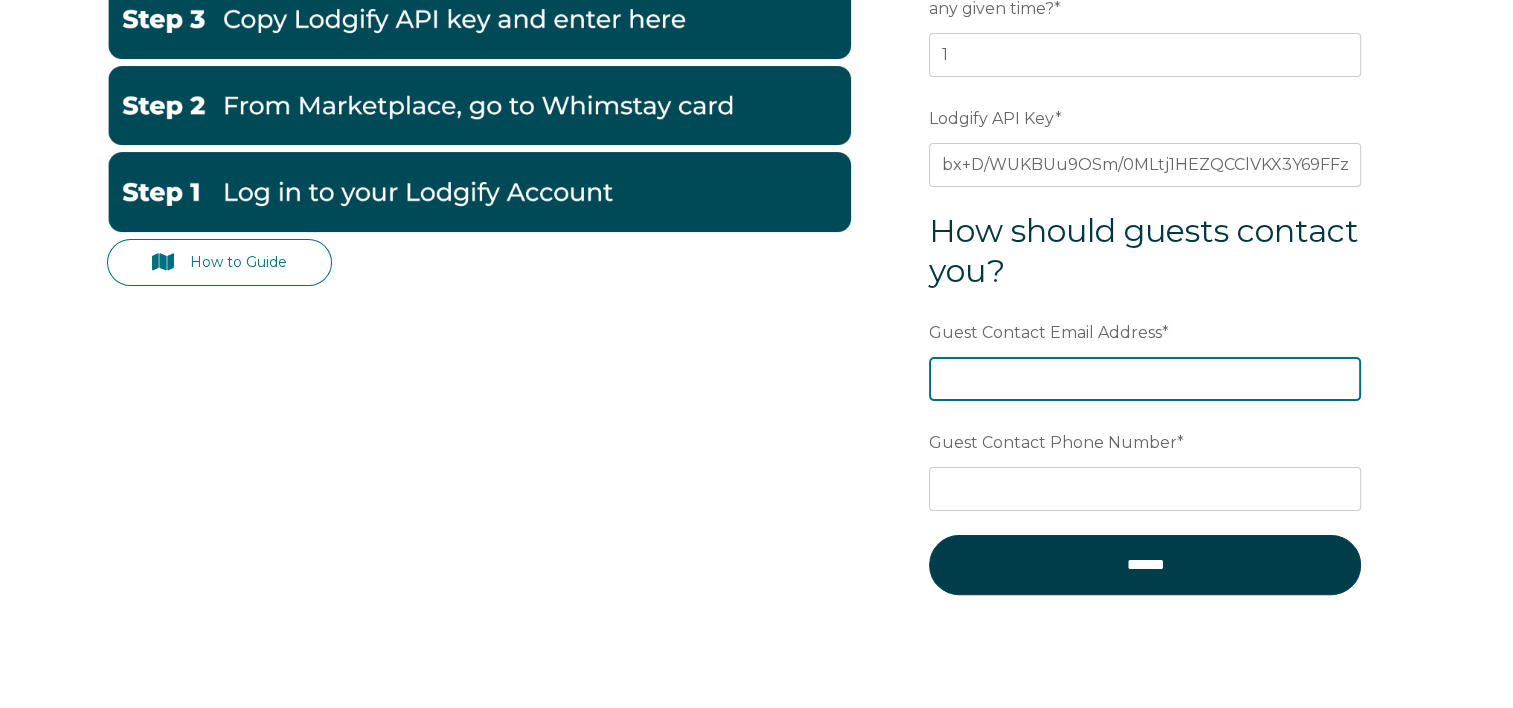 scroll, scrollTop: 0, scrollLeft: 0, axis: both 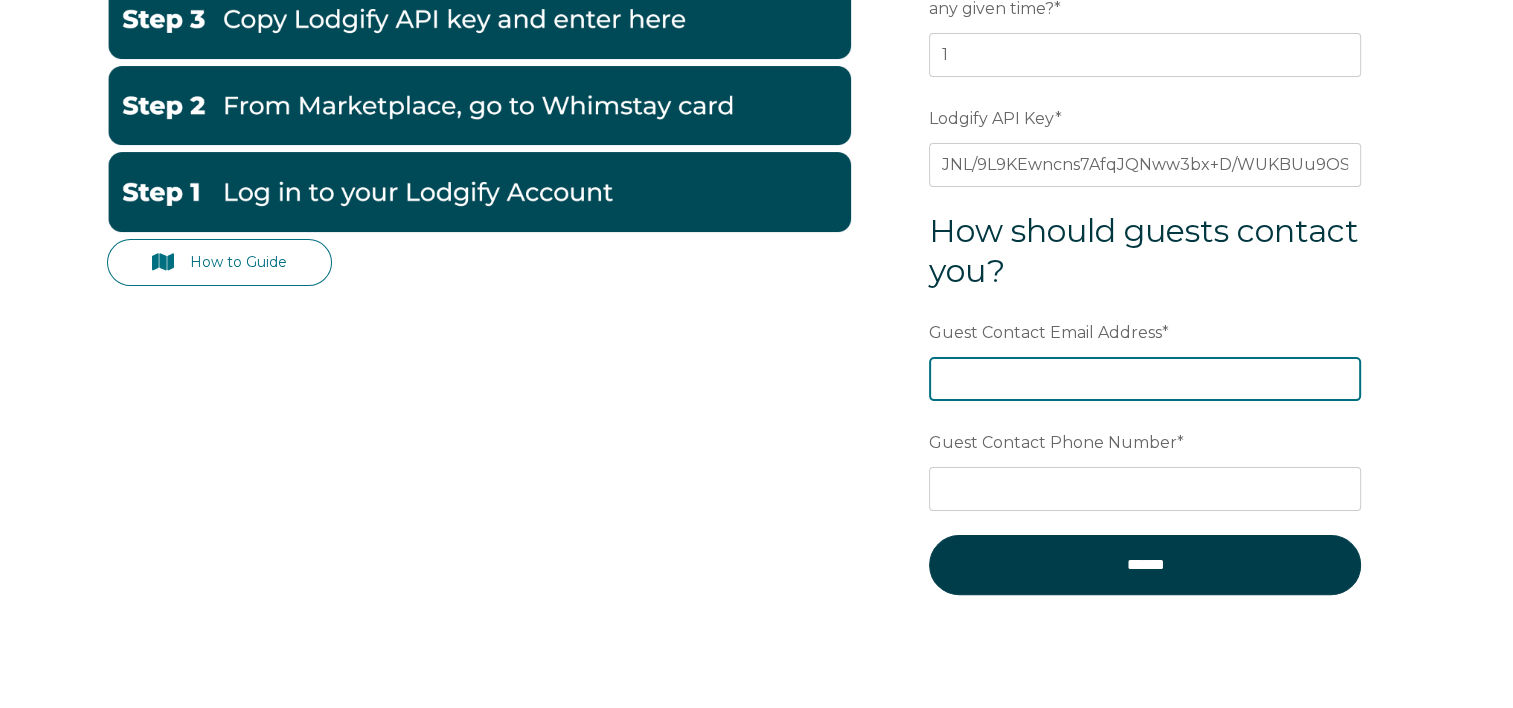 click on "Guest Contact Email Address *" at bounding box center (1145, 379) 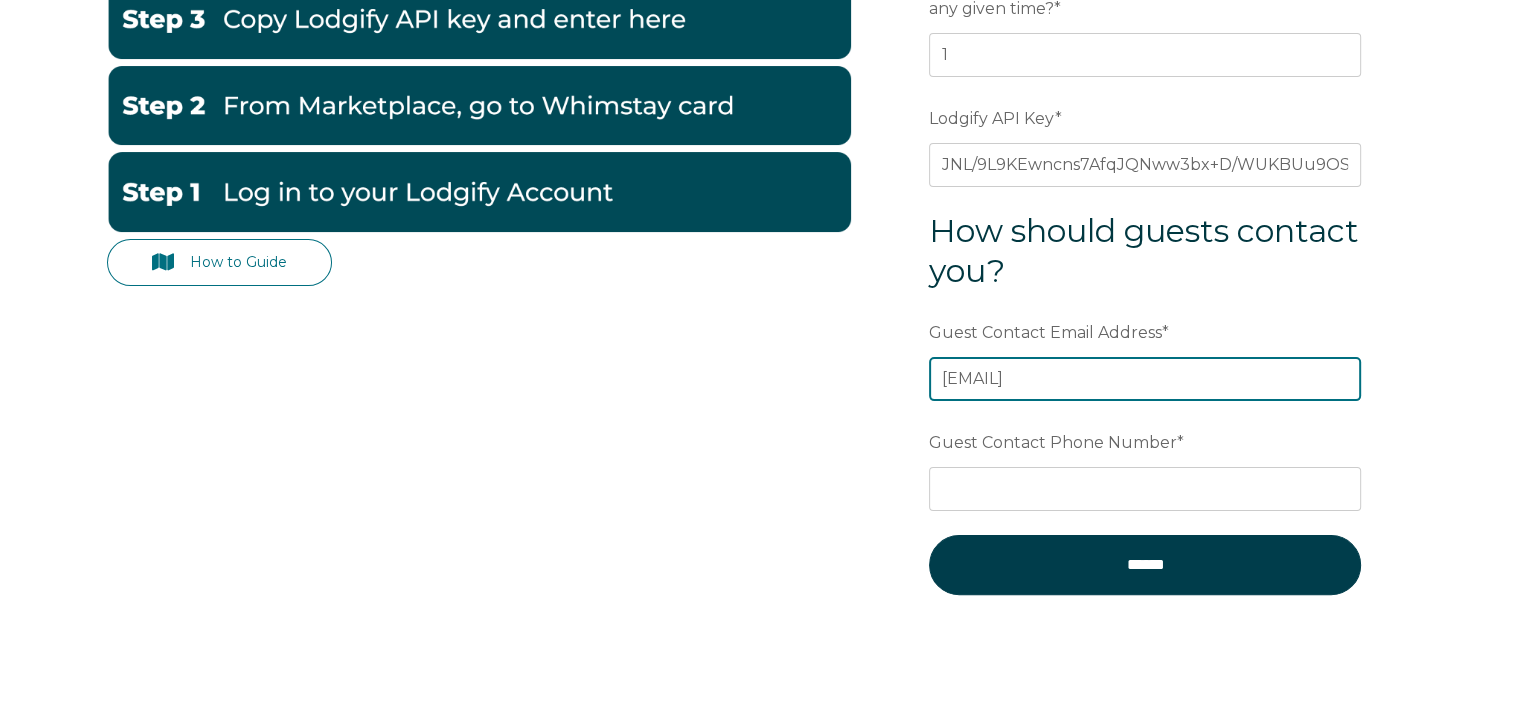 type on "[EMAIL]" 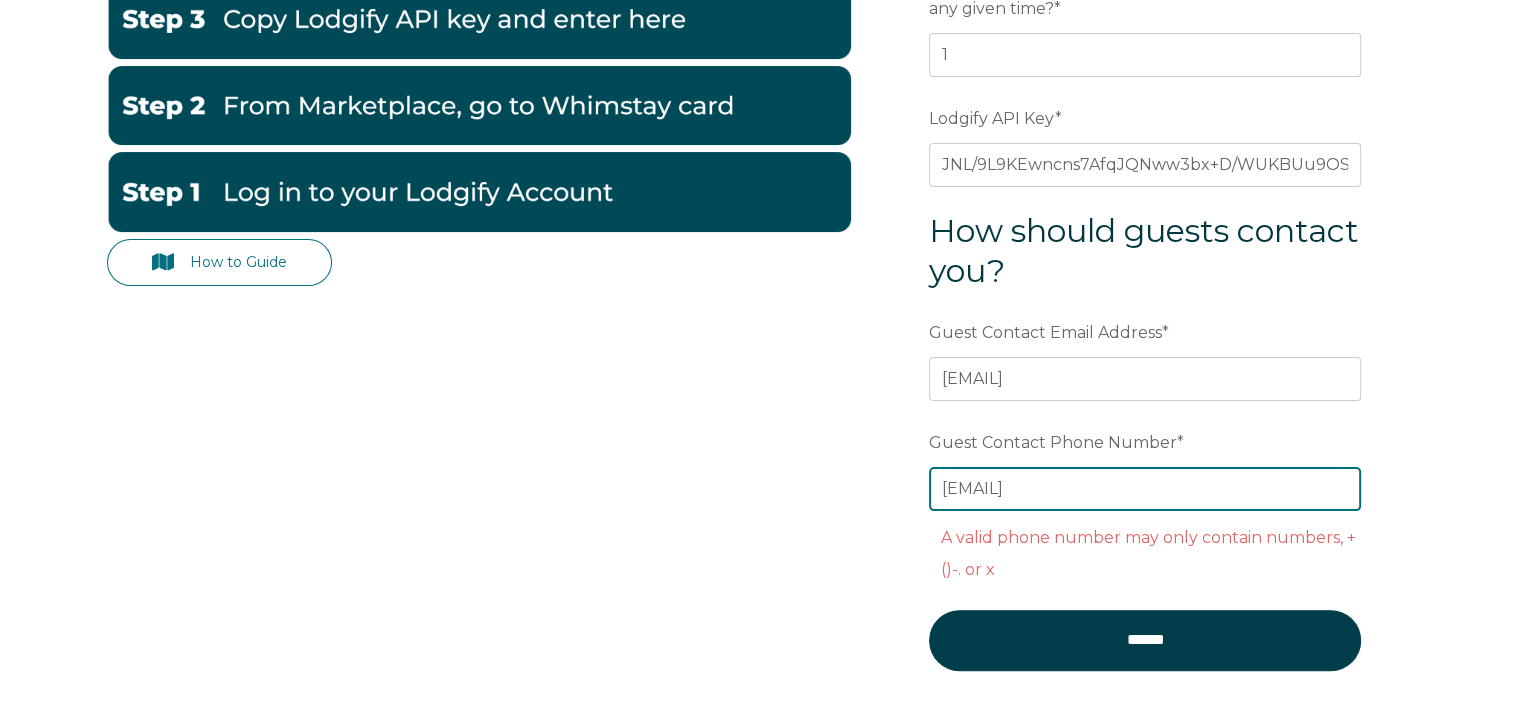 drag, startPoint x: 1065, startPoint y: 477, endPoint x: 768, endPoint y: 480, distance: 297.01514 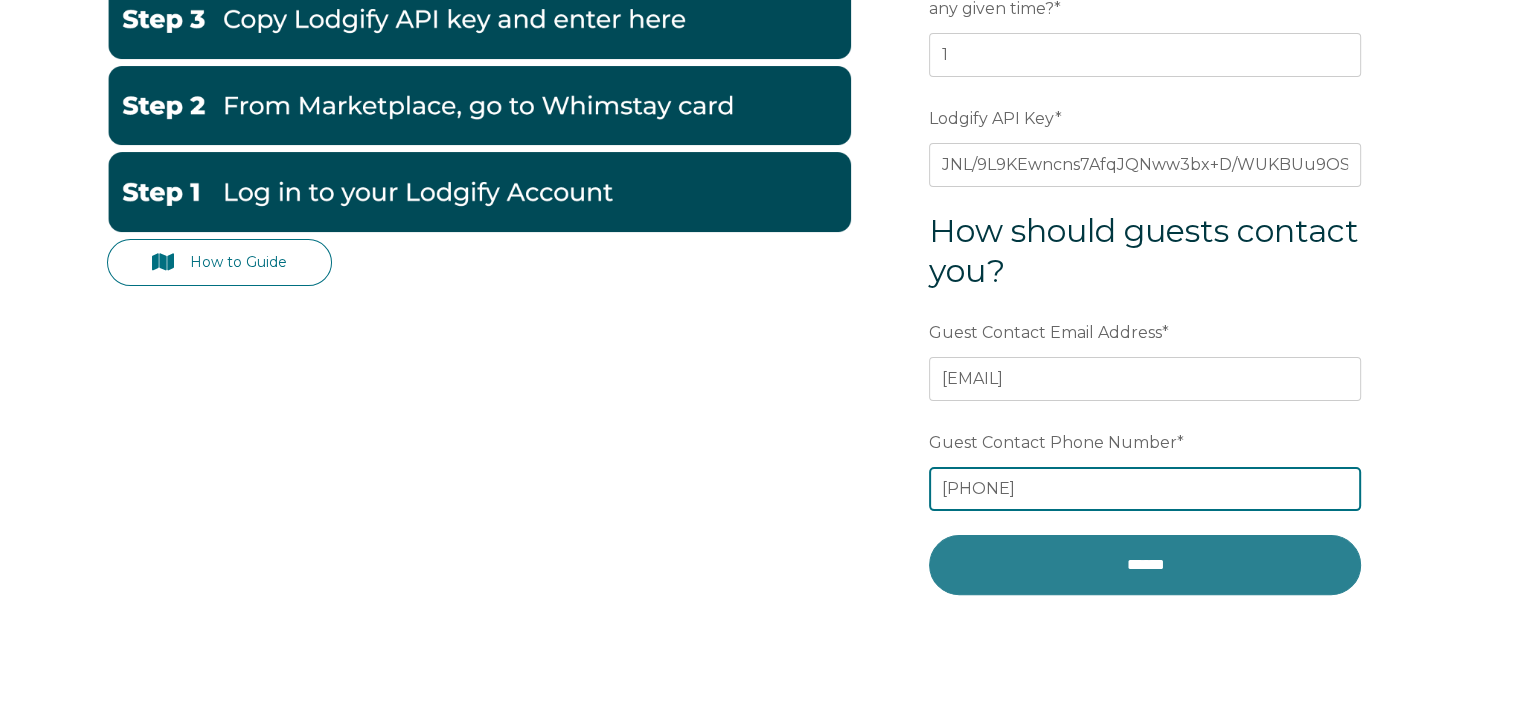 type on "[PHONE]" 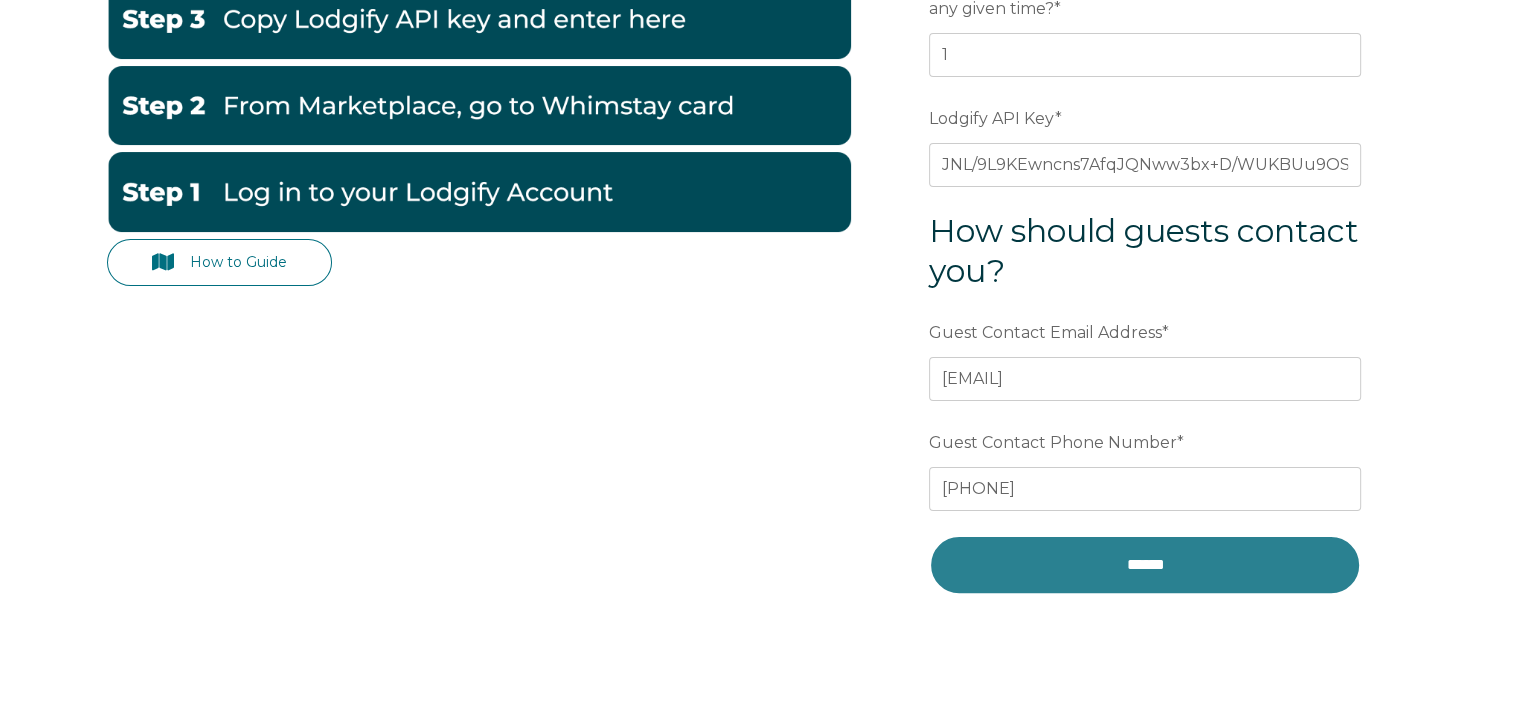 click on "******" at bounding box center (1145, 565) 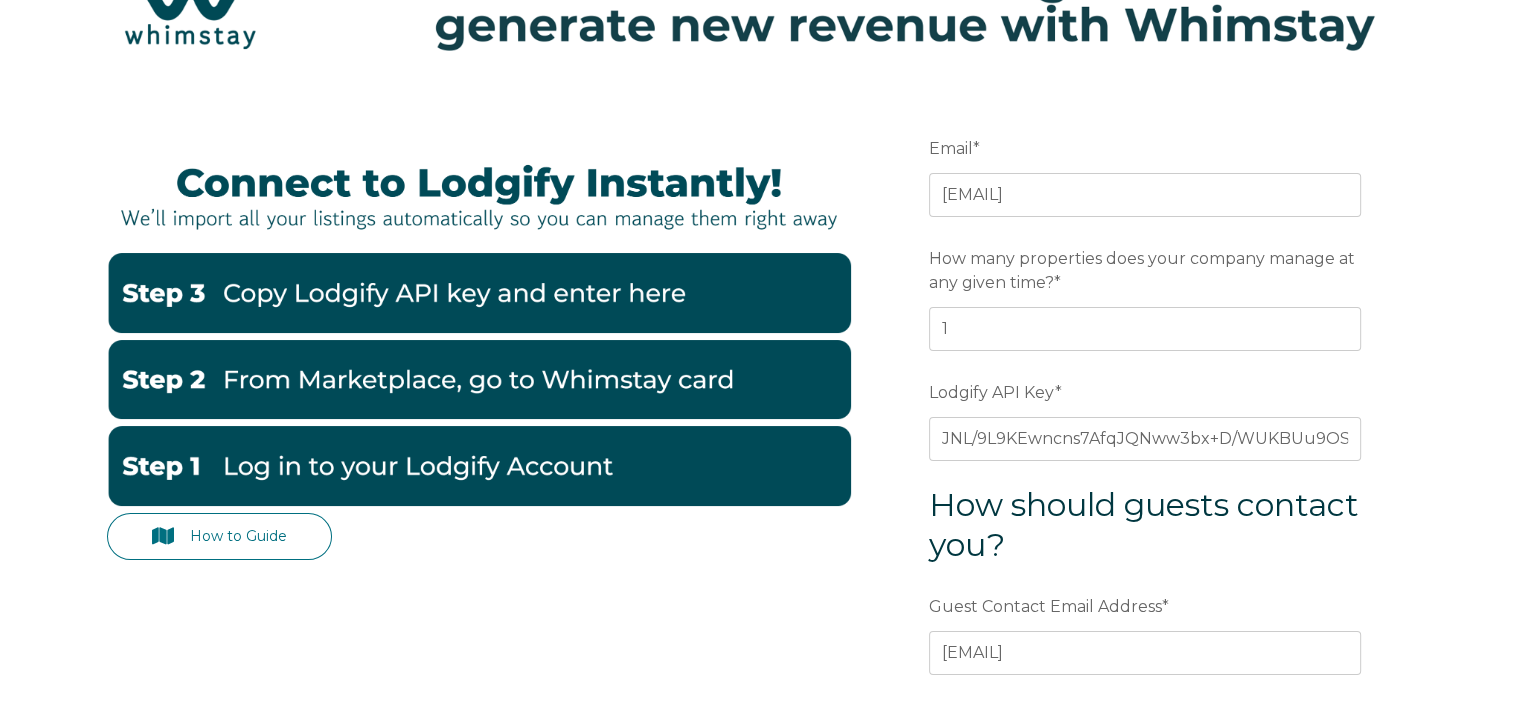 scroll, scrollTop: 0, scrollLeft: 0, axis: both 